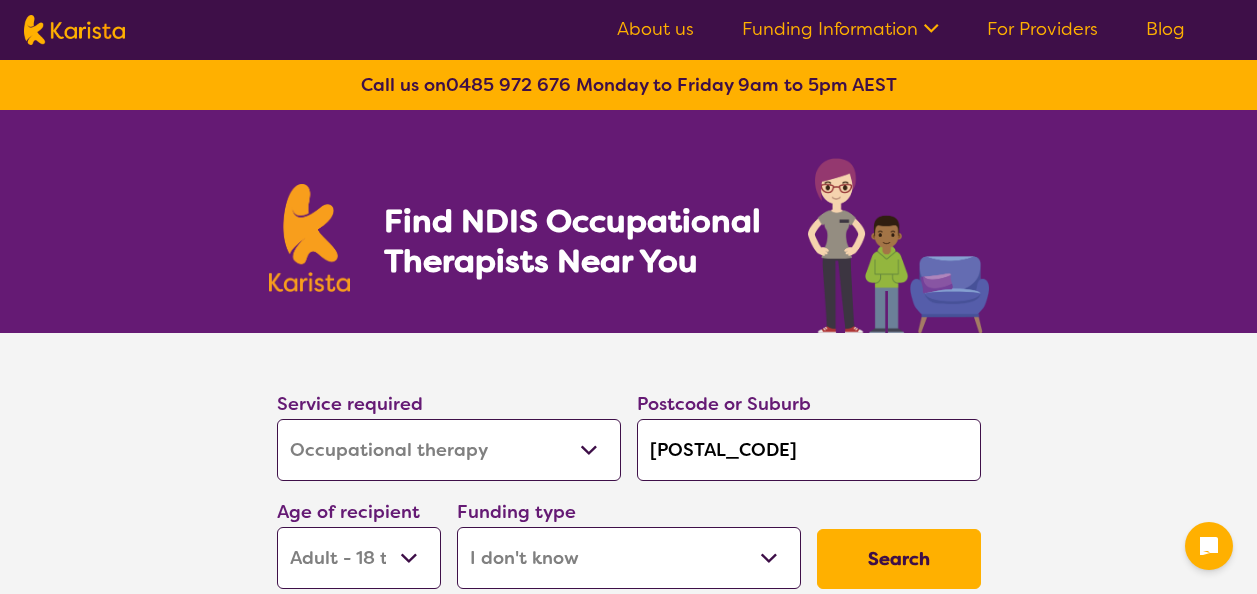 select on "Occupational therapy" 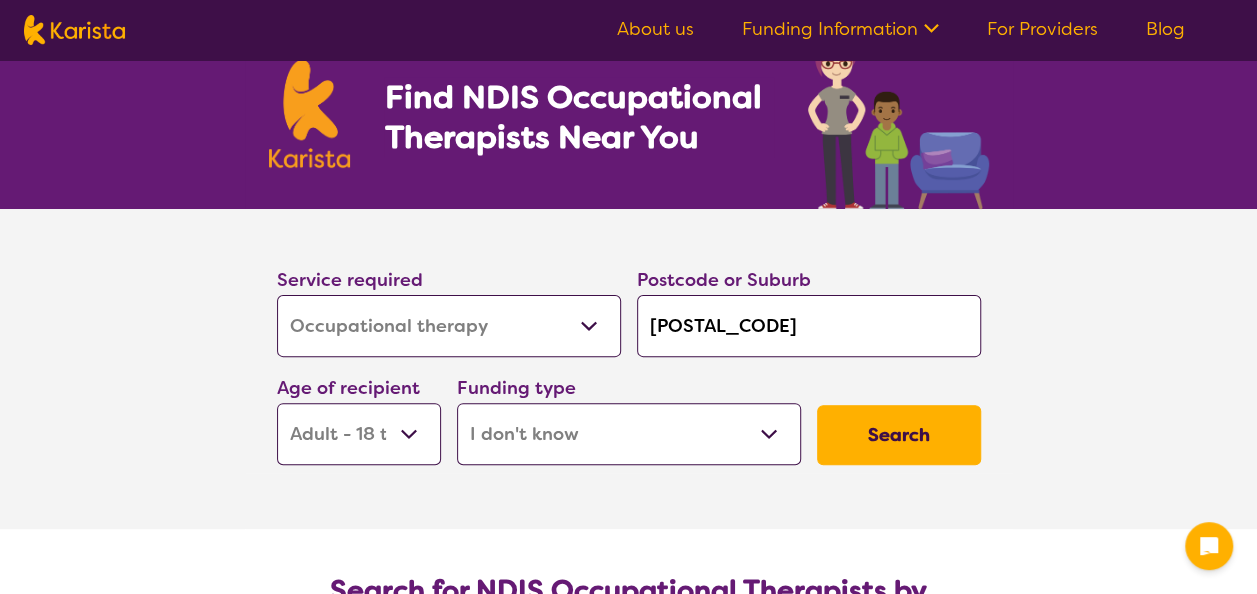 scroll, scrollTop: 178, scrollLeft: 0, axis: vertical 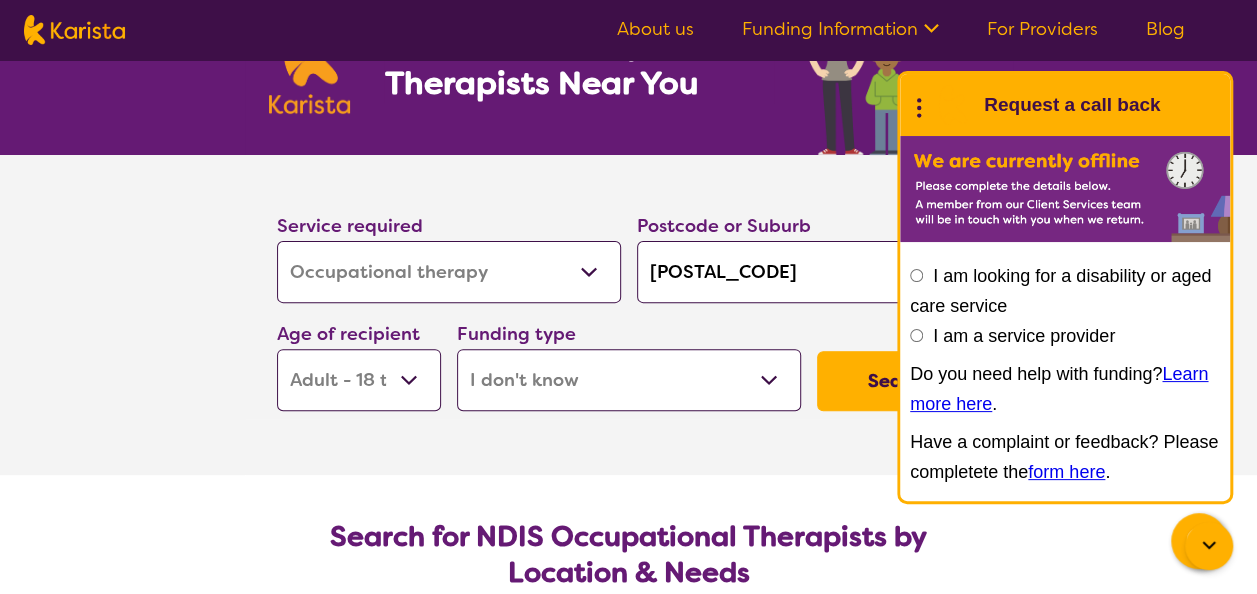 click on "Search" at bounding box center [899, 381] 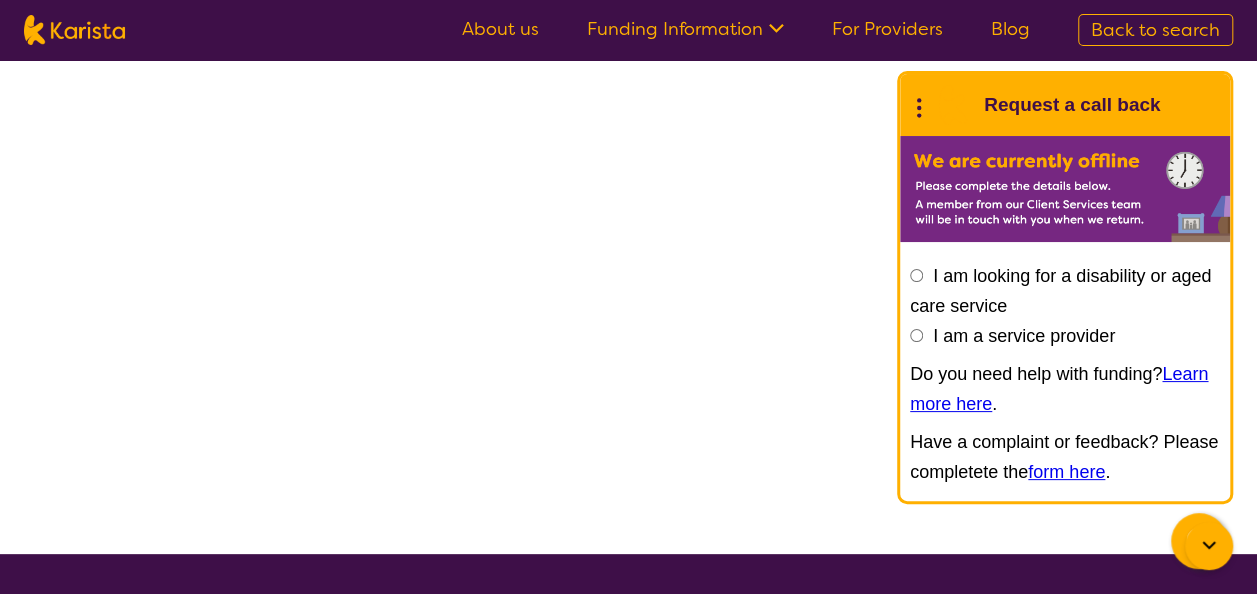 scroll, scrollTop: 0, scrollLeft: 0, axis: both 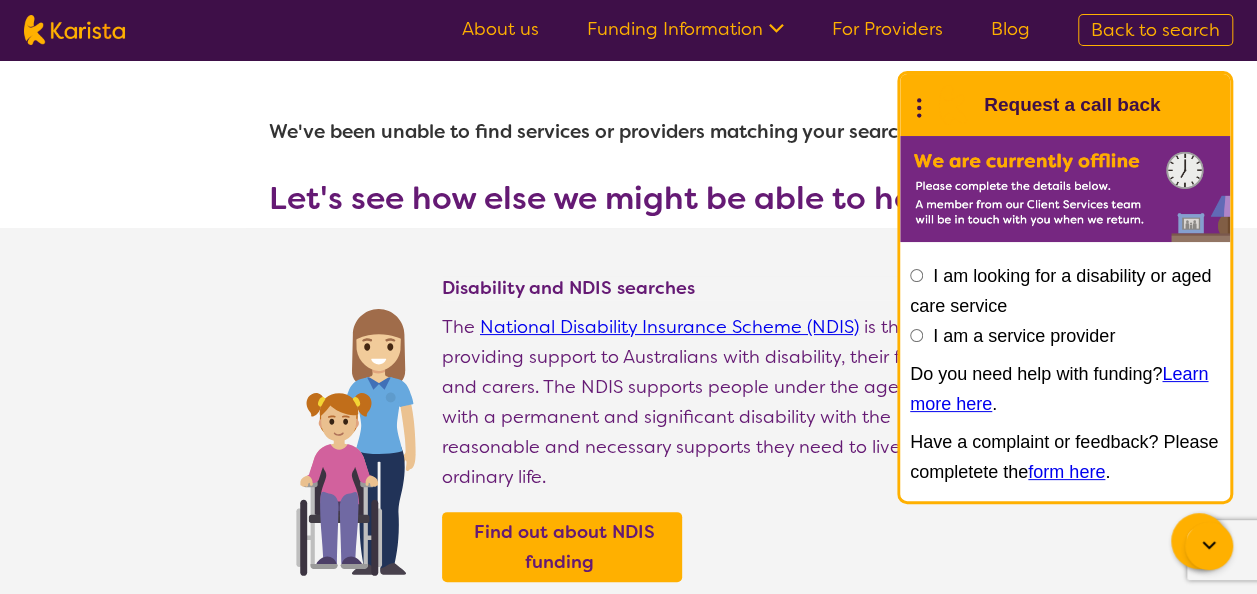 click on "Disability and NDIS searches The     National Disability Insurance Scheme (NDIS)   is the way of providing support to Australians with disability, their families and carers. The NDIS supports people under the age of 65 with a permanent and significant disability with the reasonable and necessary supports they need to live an ordinary life. Find out about NDIS funding" at bounding box center (628, 415) 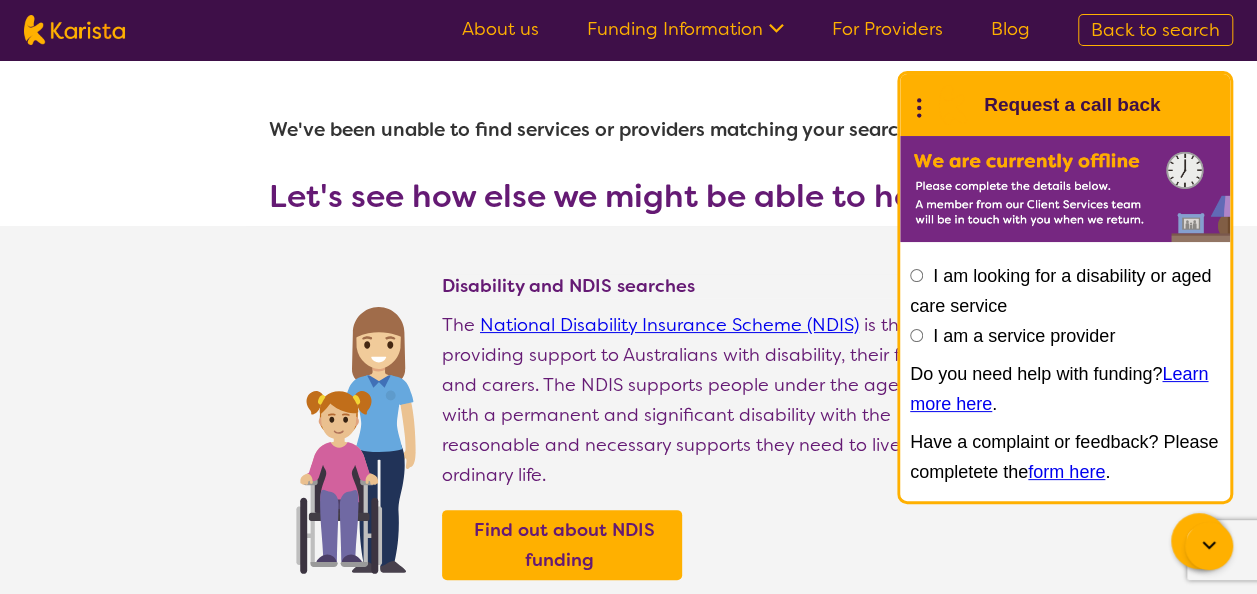 scroll, scrollTop: 0, scrollLeft: 0, axis: both 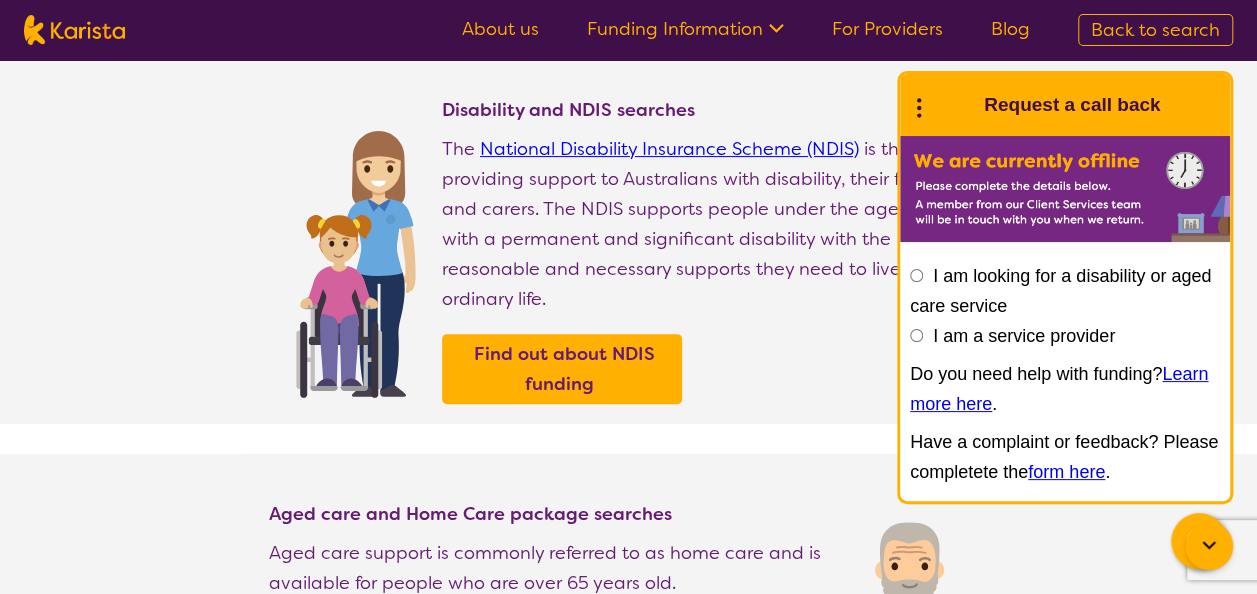 select on "Occupational therapy" 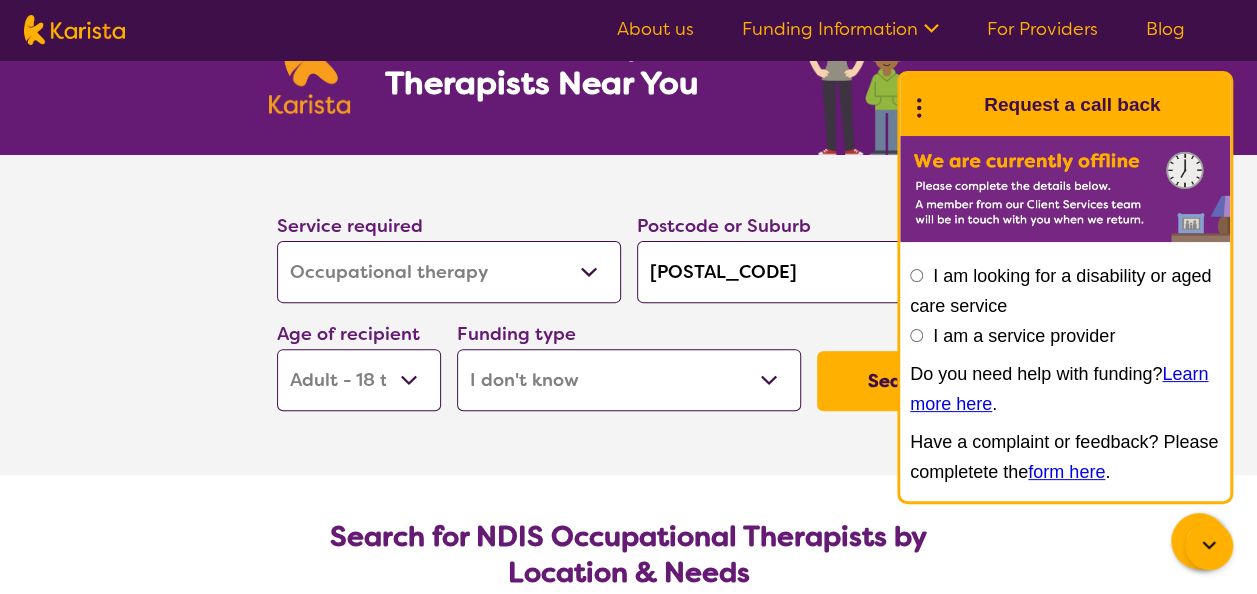 click on "Early Childhood - 0 to 9 Child - 10 to 11 Adolescent - 12 to 17 Adult - 18 to 64 Aged - 65+" at bounding box center [359, 380] 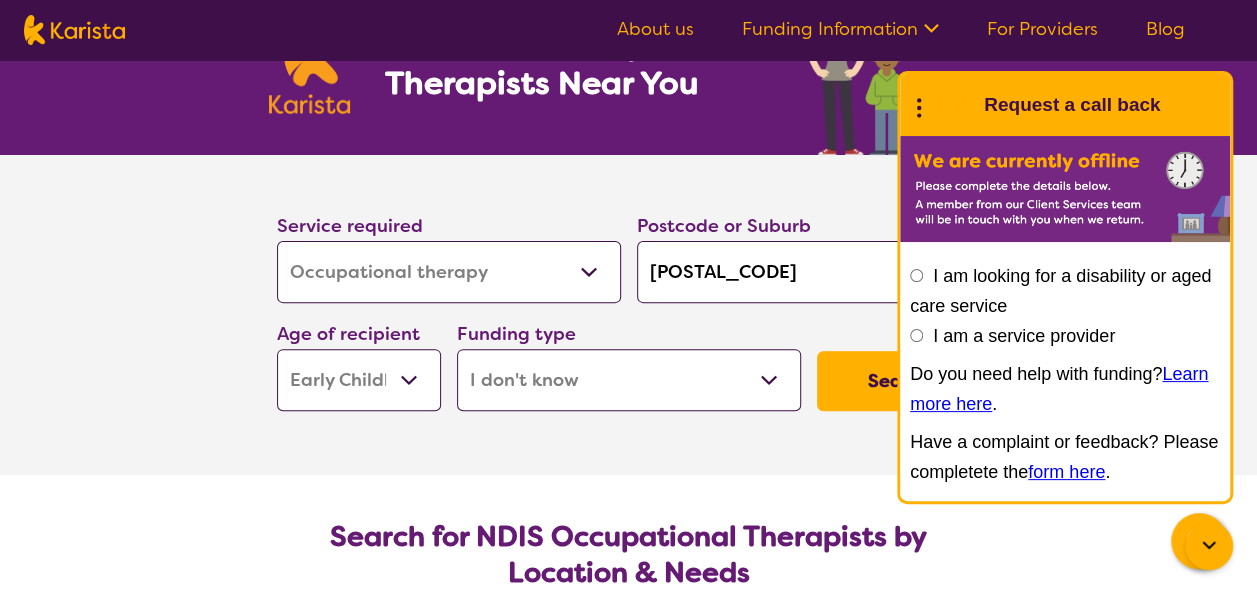 click on "Early Childhood - 0 to 9 Child - 10 to 11 Adolescent - 12 to 17 Adult - 18 to 64 Aged - 65+" at bounding box center [359, 380] 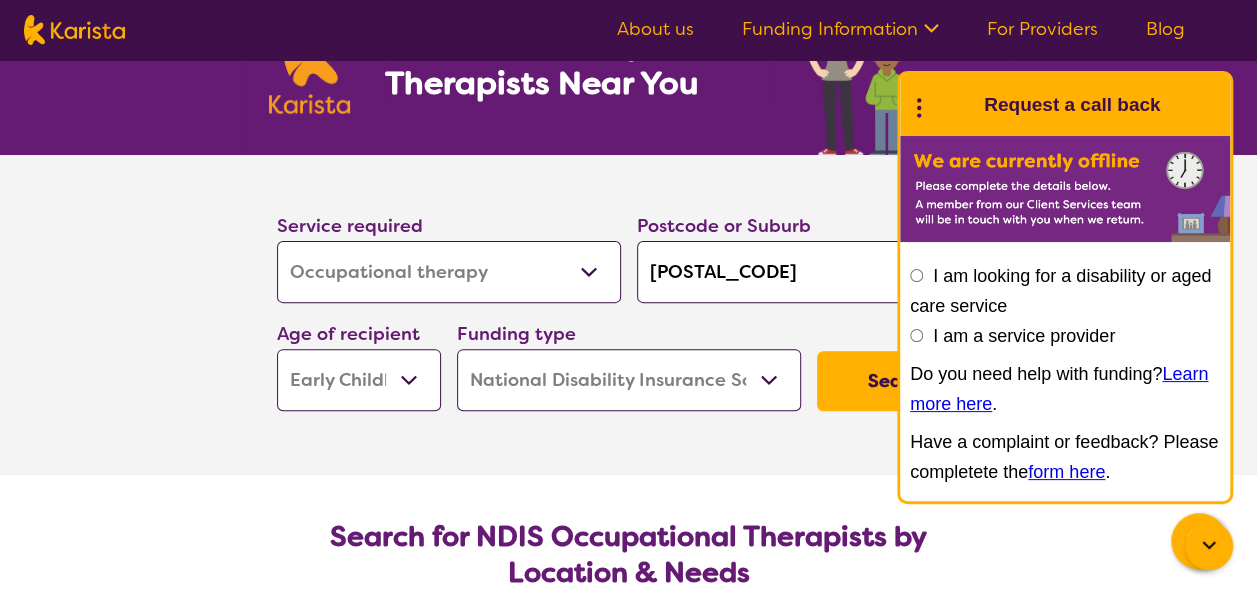 click on "Home Care Package (HCP) National Disability Insurance Scheme (NDIS) I don't know" at bounding box center (629, 380) 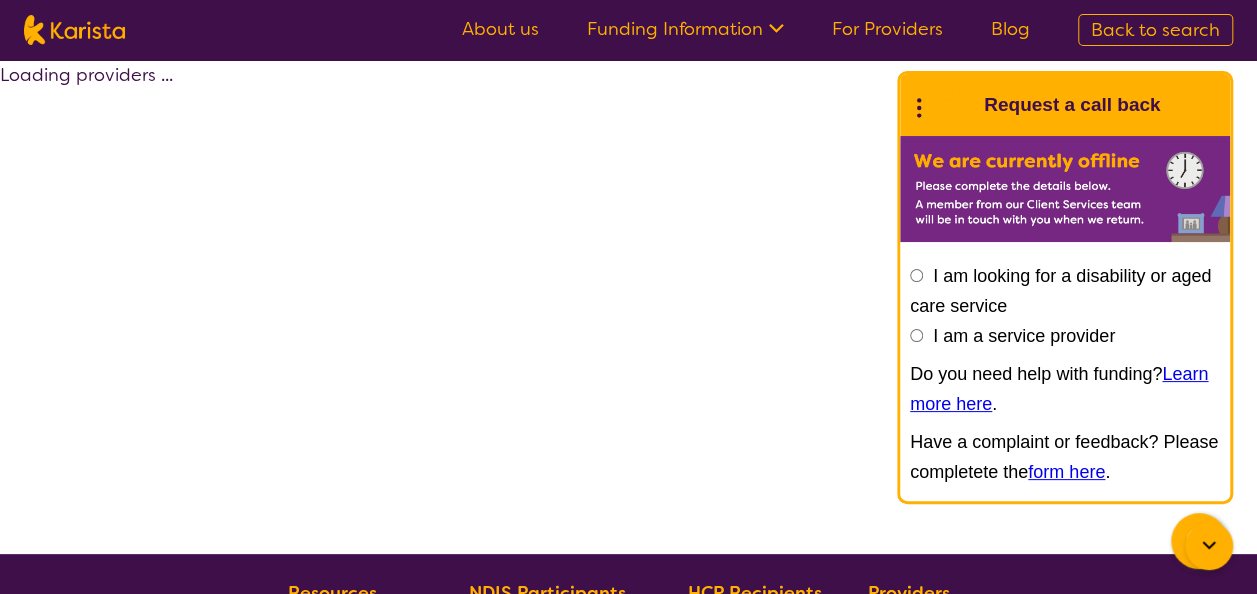 select on "by_score" 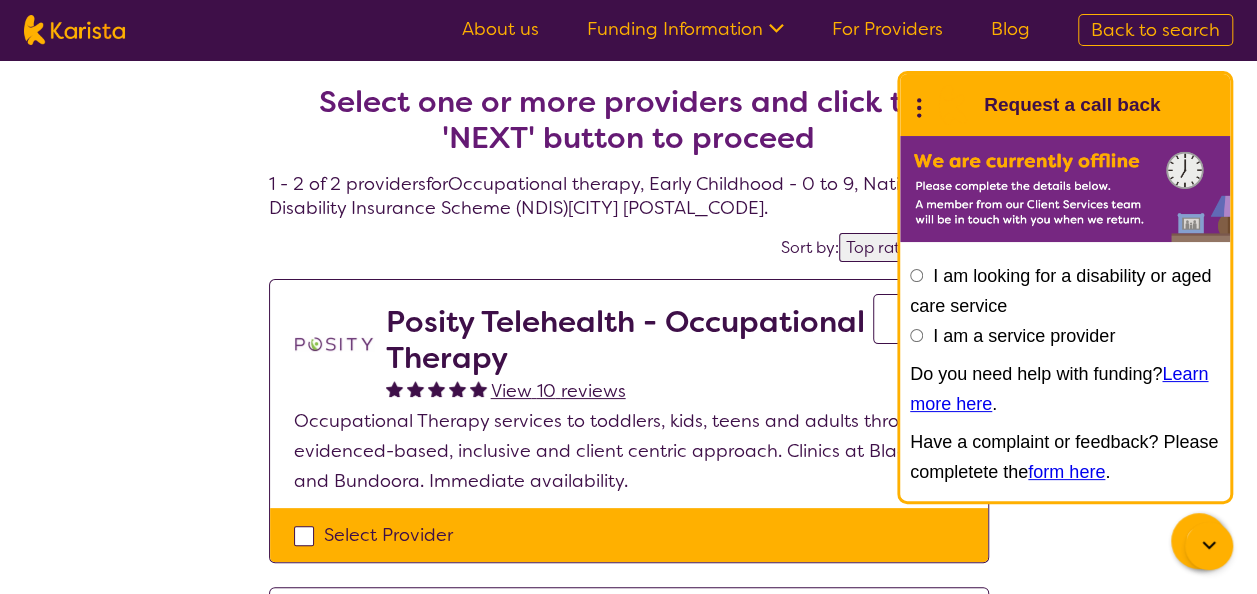 click on "Select one or more providers and click the 'NEXT' button to proceed 1 - 2 of 2 providers  for  Occupational therapy , Early Childhood - 0 to 9 , National Disability Insurance Scheme (NDIS)  in [POSTAL_CODE] . Sort by:  Highly reviewed Top rated Posity Telehealth - Occupational Therapy View   10   reviews View Occupational Therapy services to toddlers, kids, teens and adults through evidenced-based, inclusive and client centric approach. Clinics at Blackburn and Bundoora. Immediate availability. Select Provider Pro-Active Health Telehealth View   10   reviews View Pro-Active Health provides comprehensive healthcare solutions focused on preventive care, wellness, and rehabilitation. Select Provider" at bounding box center [628, 475] 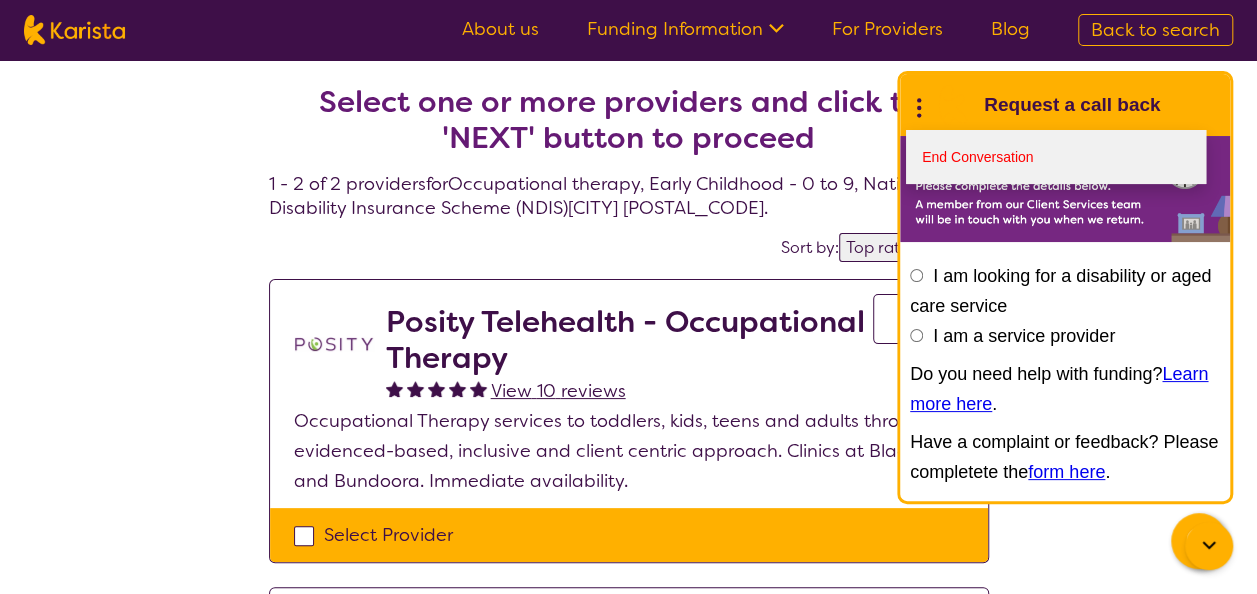click on "End Conversation" at bounding box center [1056, 157] 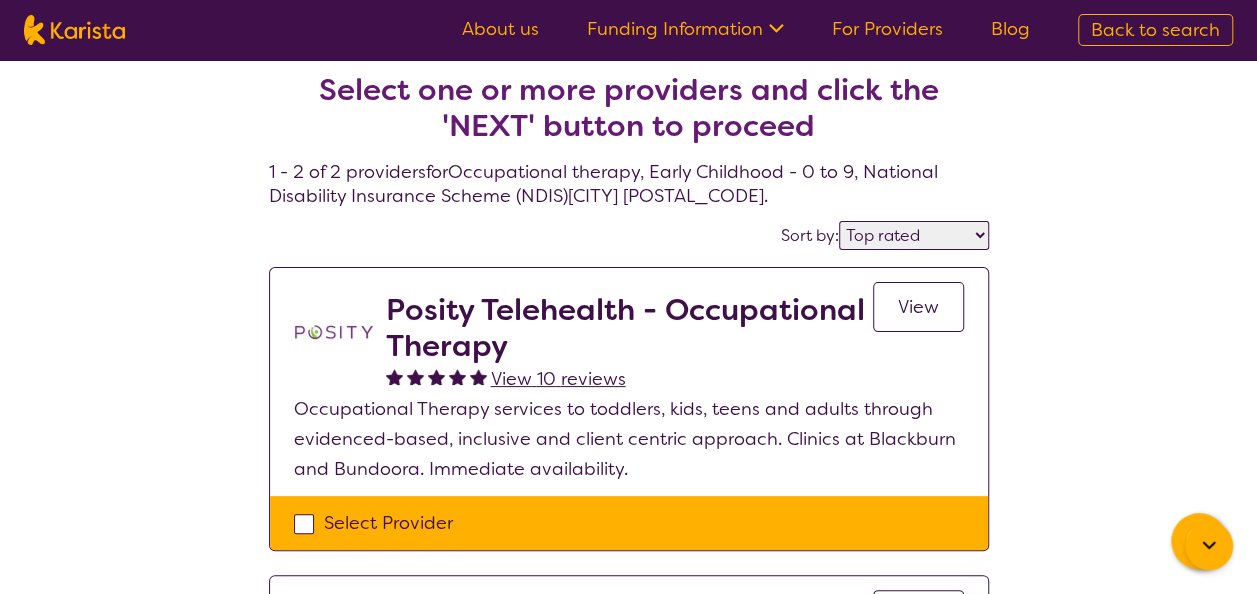 scroll, scrollTop: 0, scrollLeft: 0, axis: both 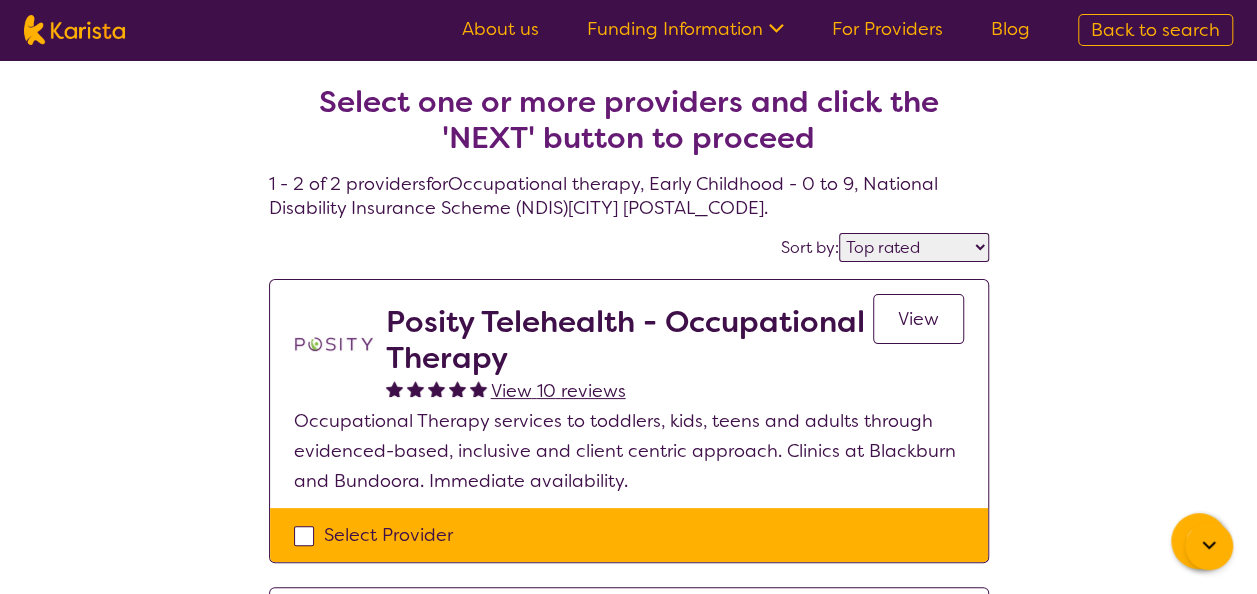 select on "Occupational therapy" 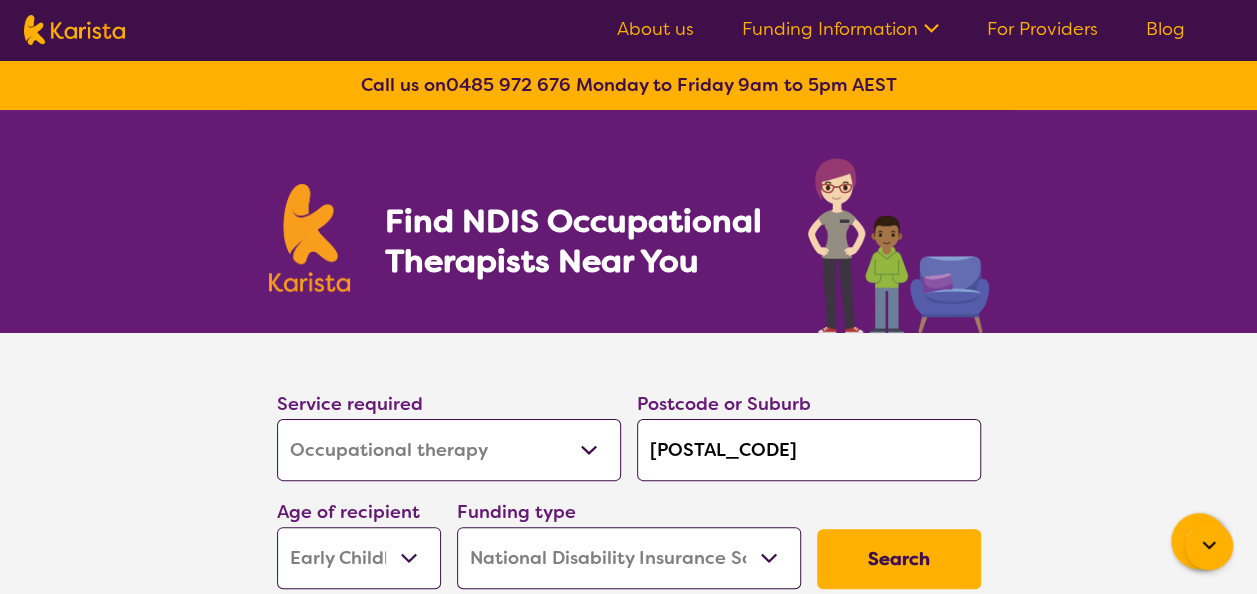 scroll, scrollTop: 178, scrollLeft: 0, axis: vertical 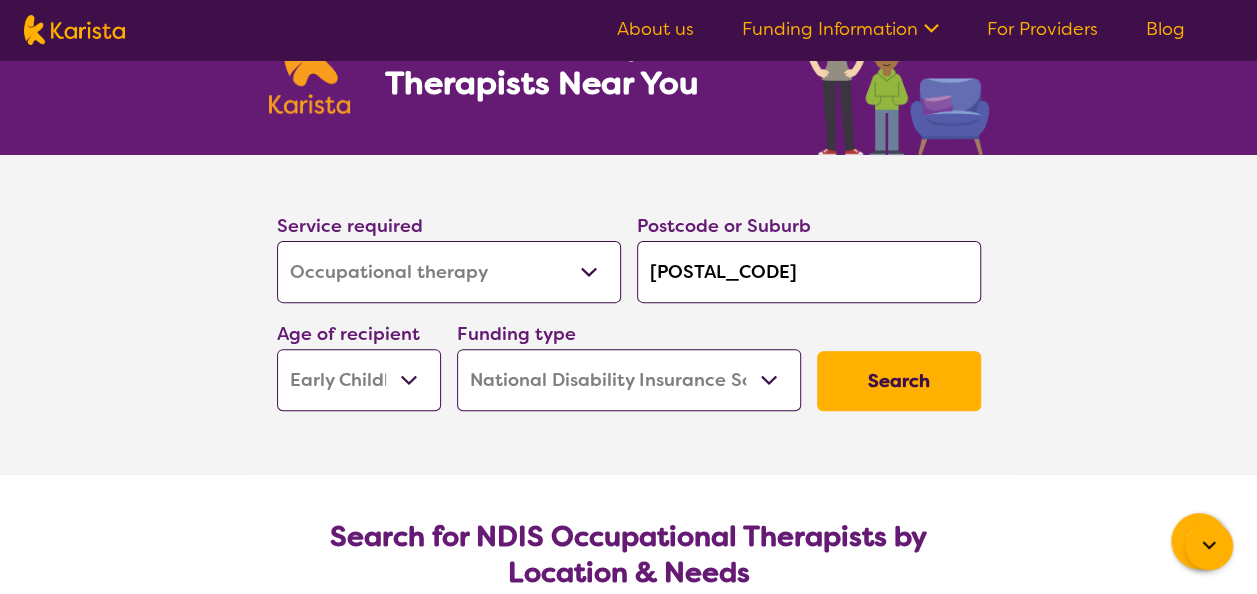 click on "[POSTAL_CODE]" at bounding box center [809, 272] 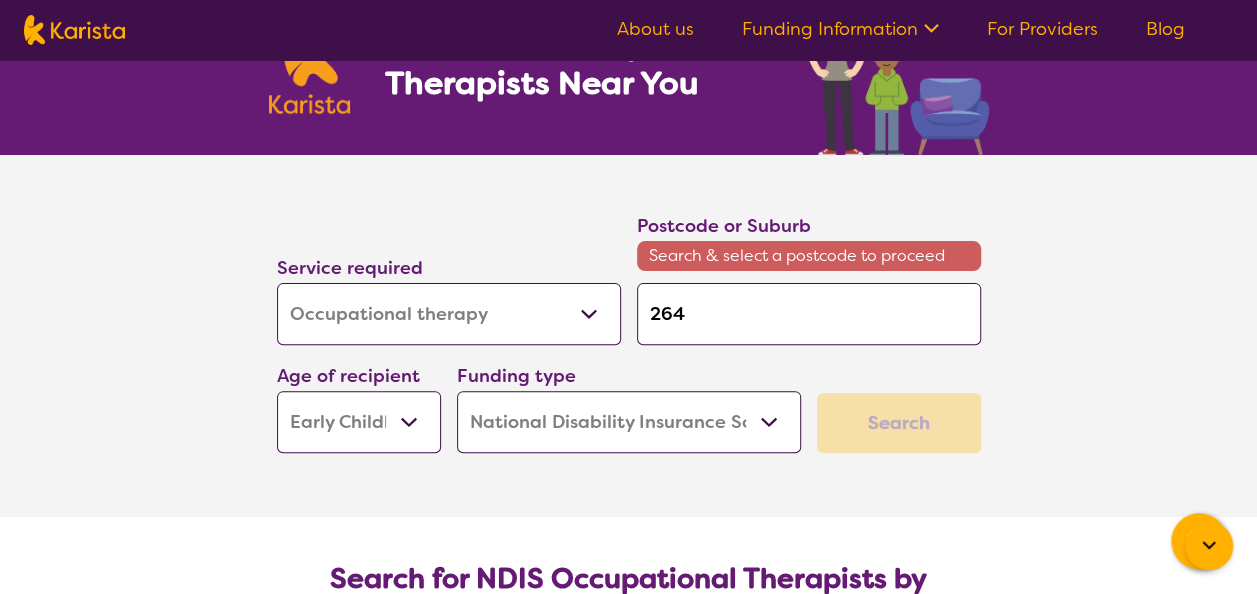 type on "26" 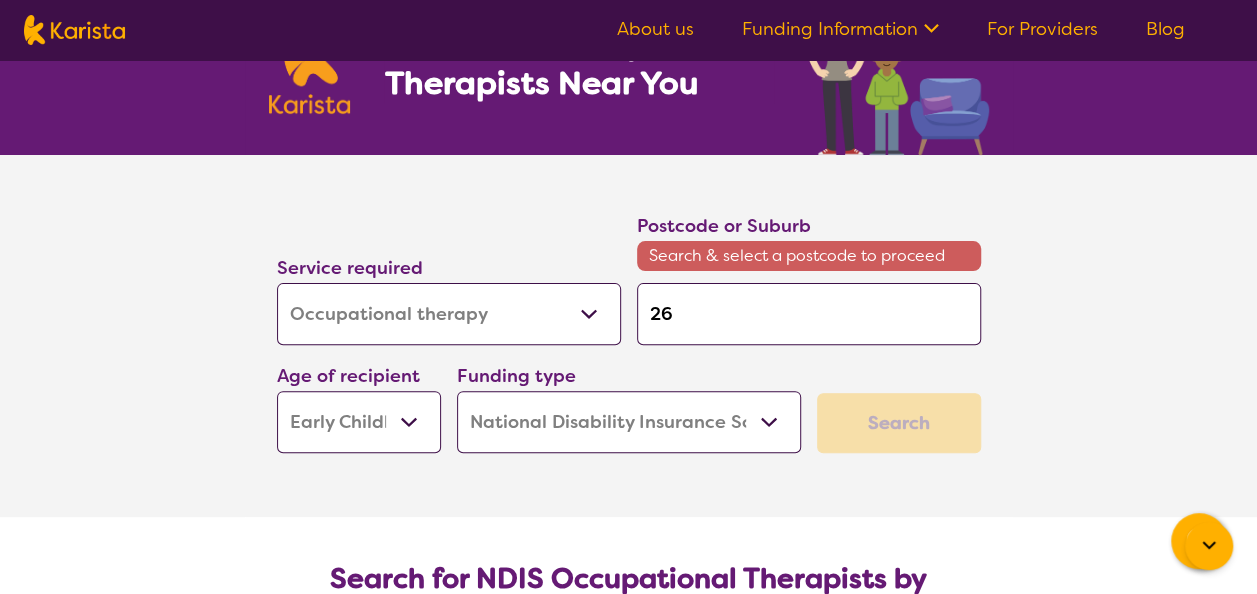 type on "2" 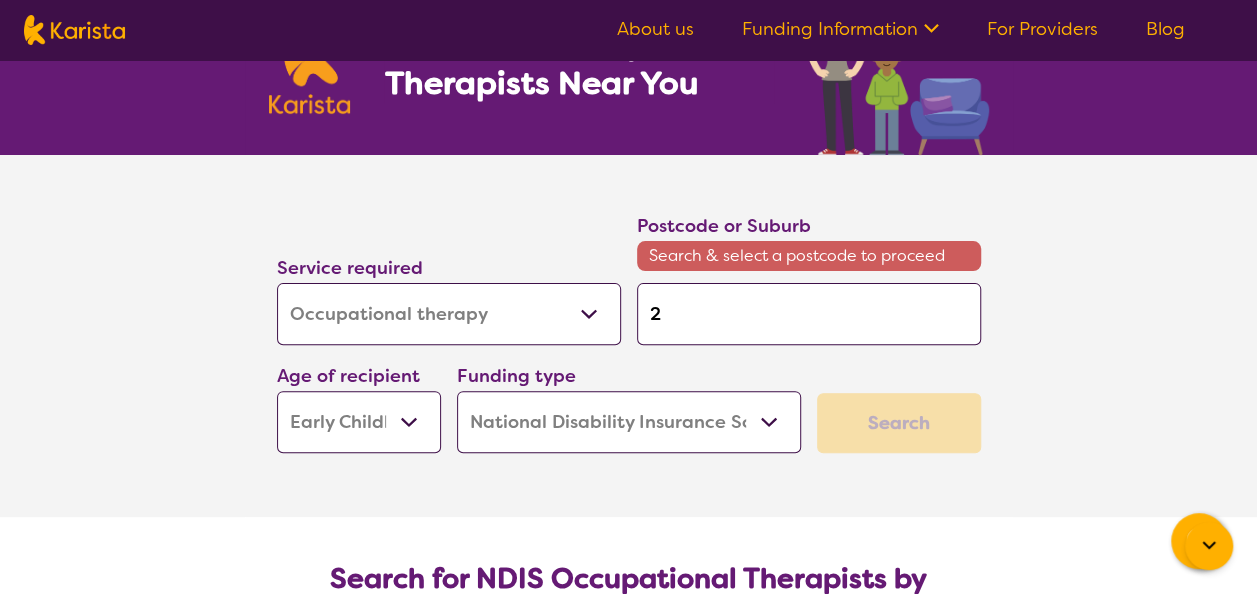 type 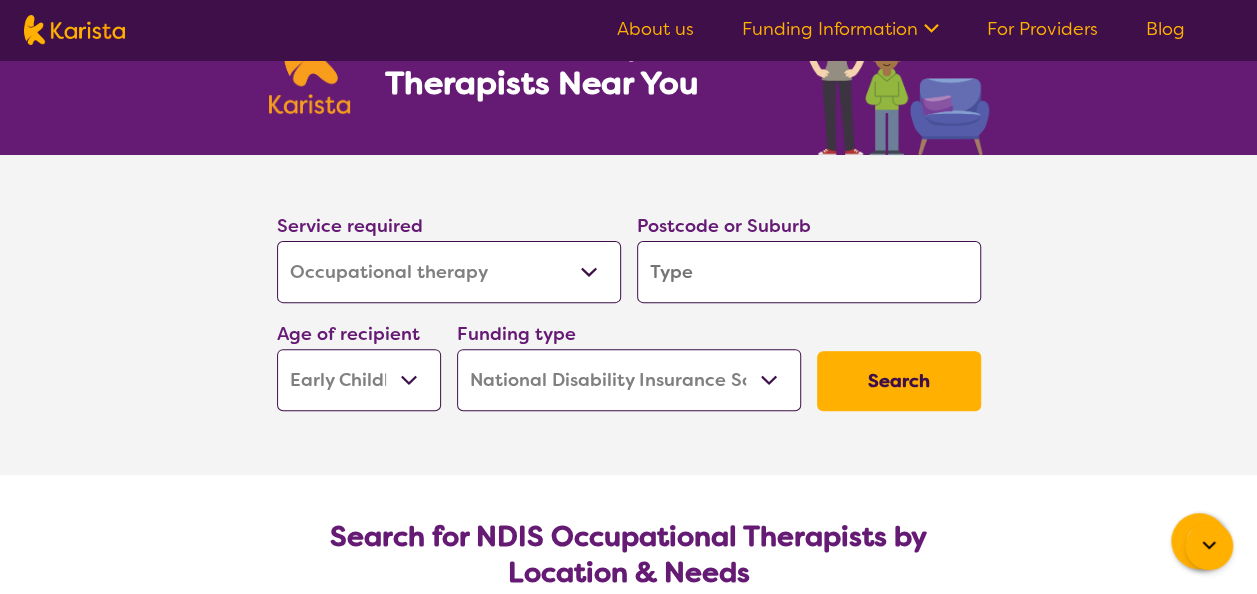 type on "3" 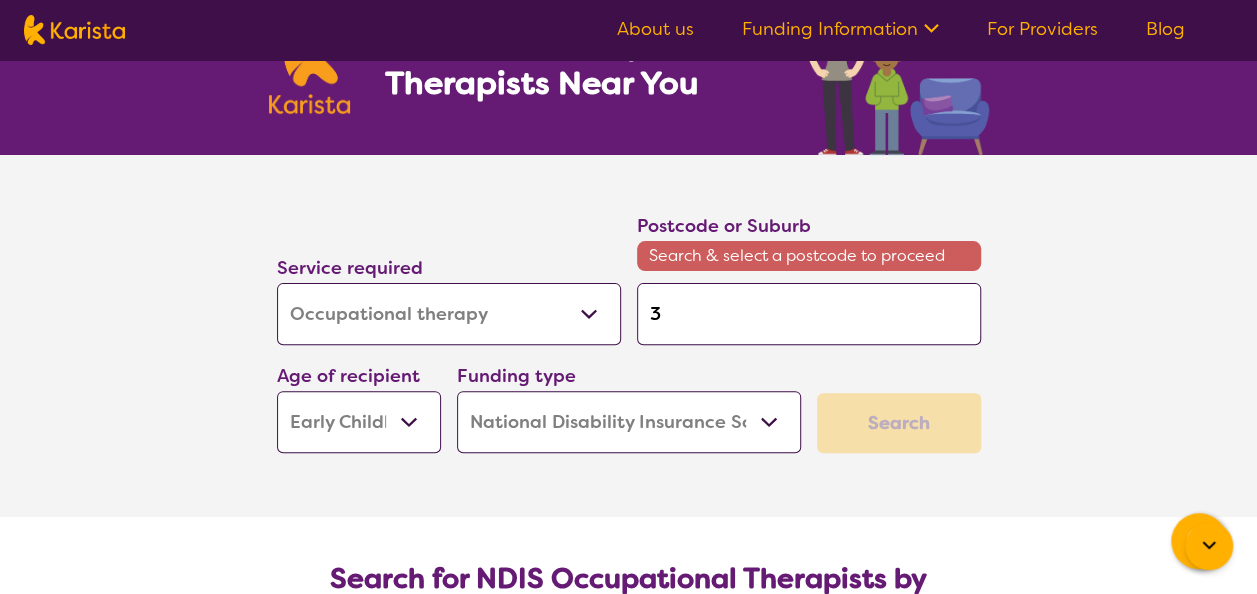 type on "36" 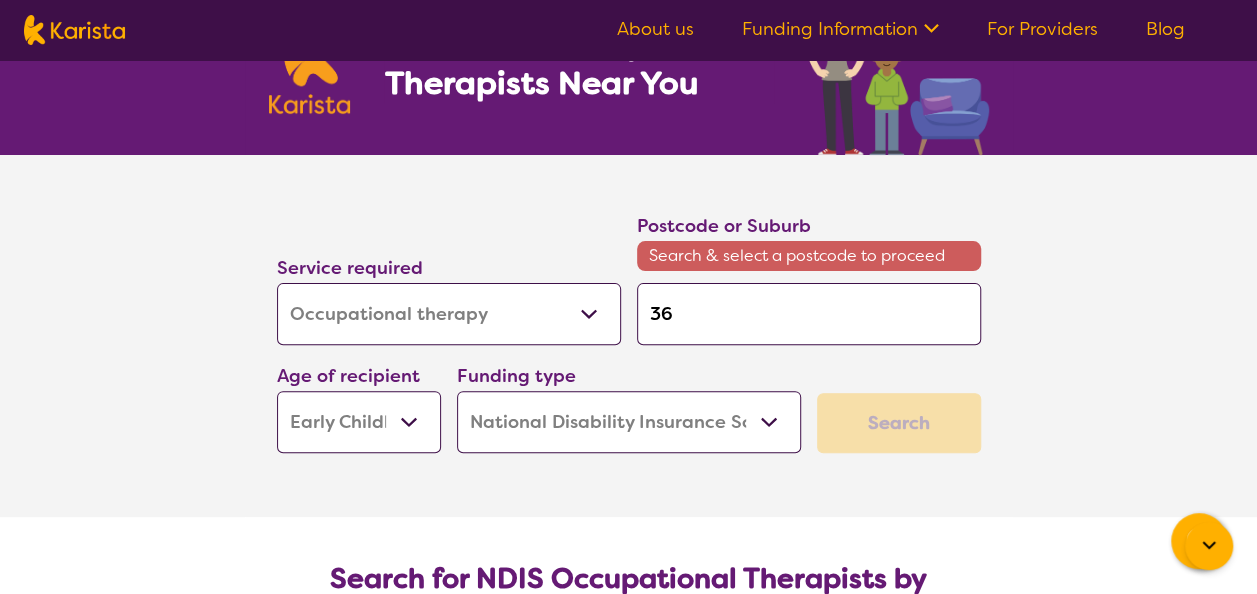 type on "[NUMBER]" 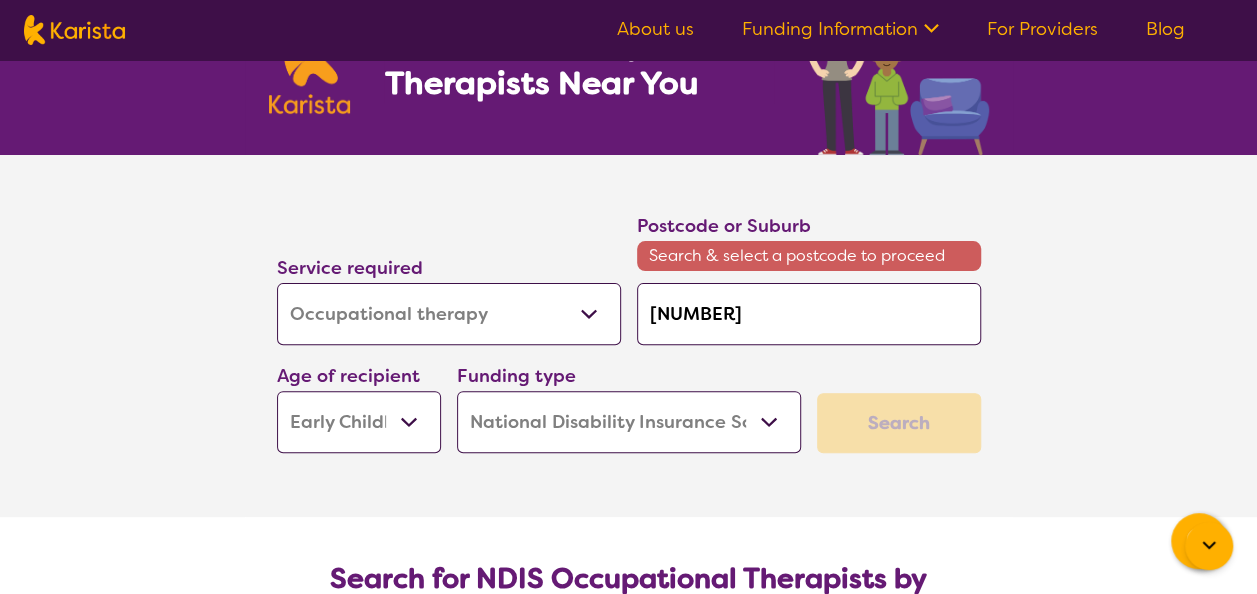 type on "[NUMBER]" 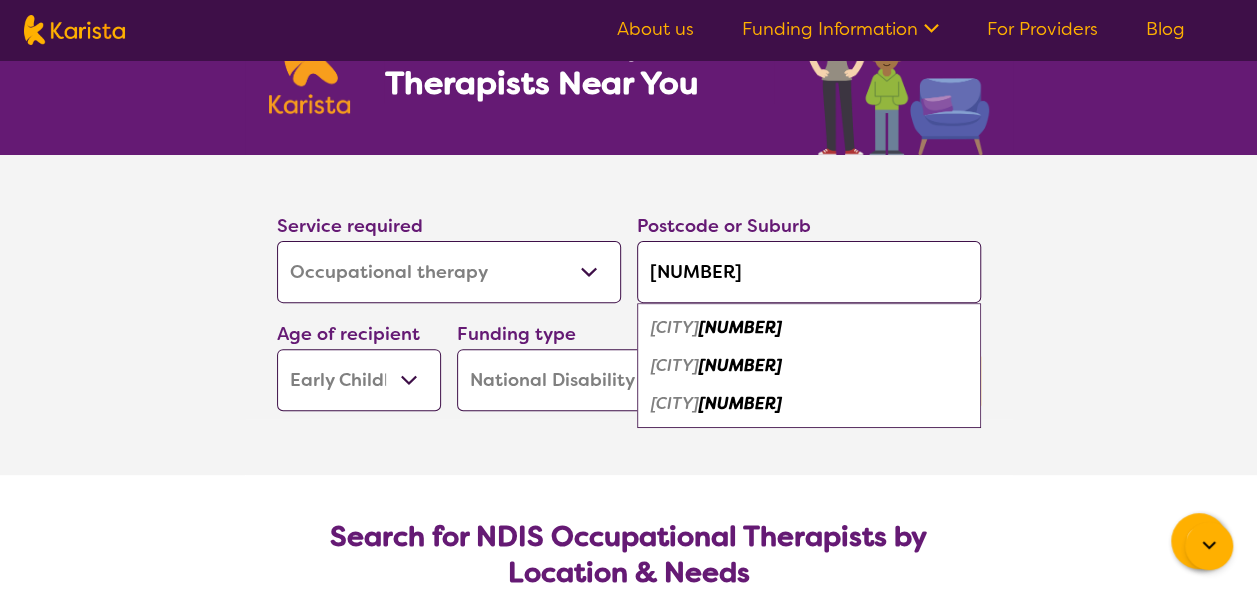 type on "[NUMBER]" 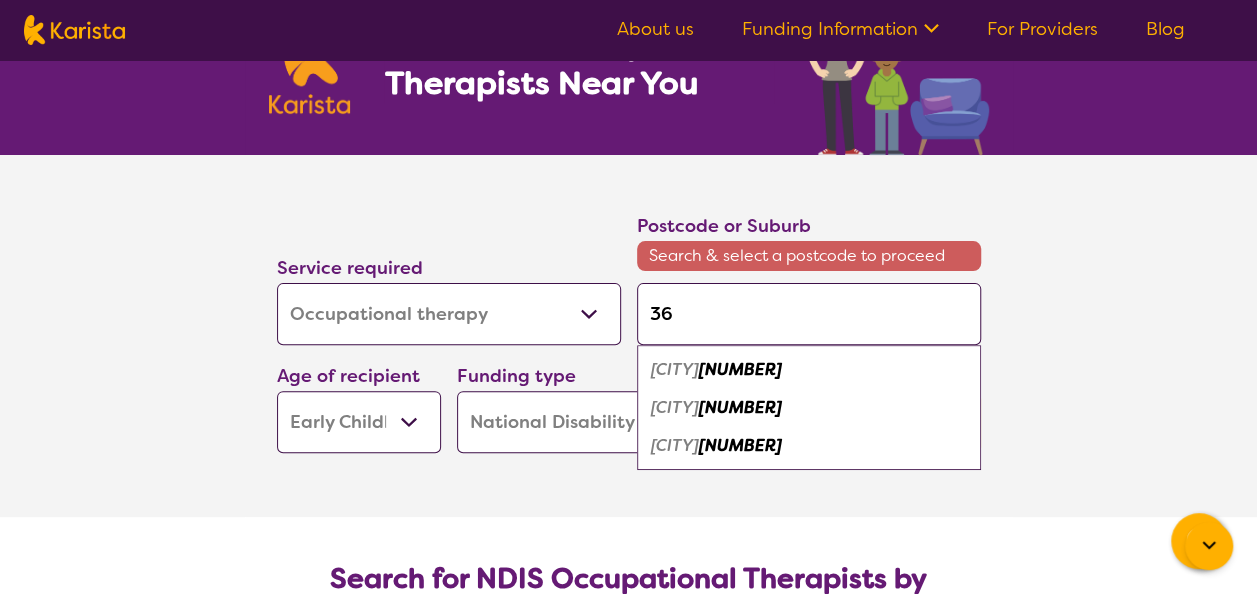 type on "3" 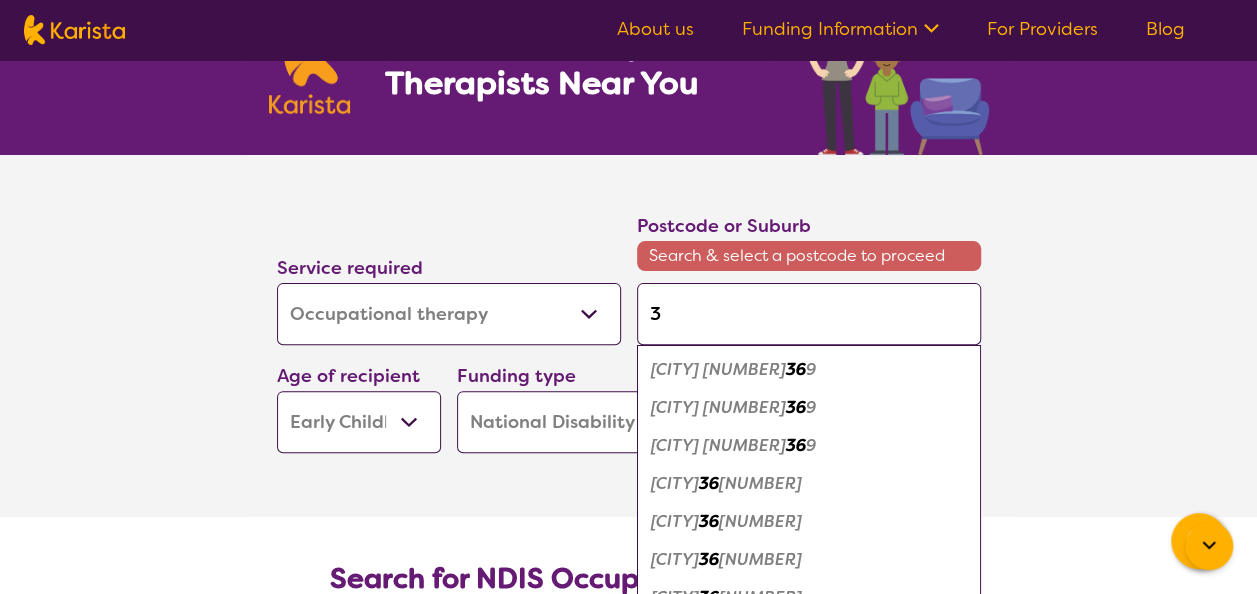 type 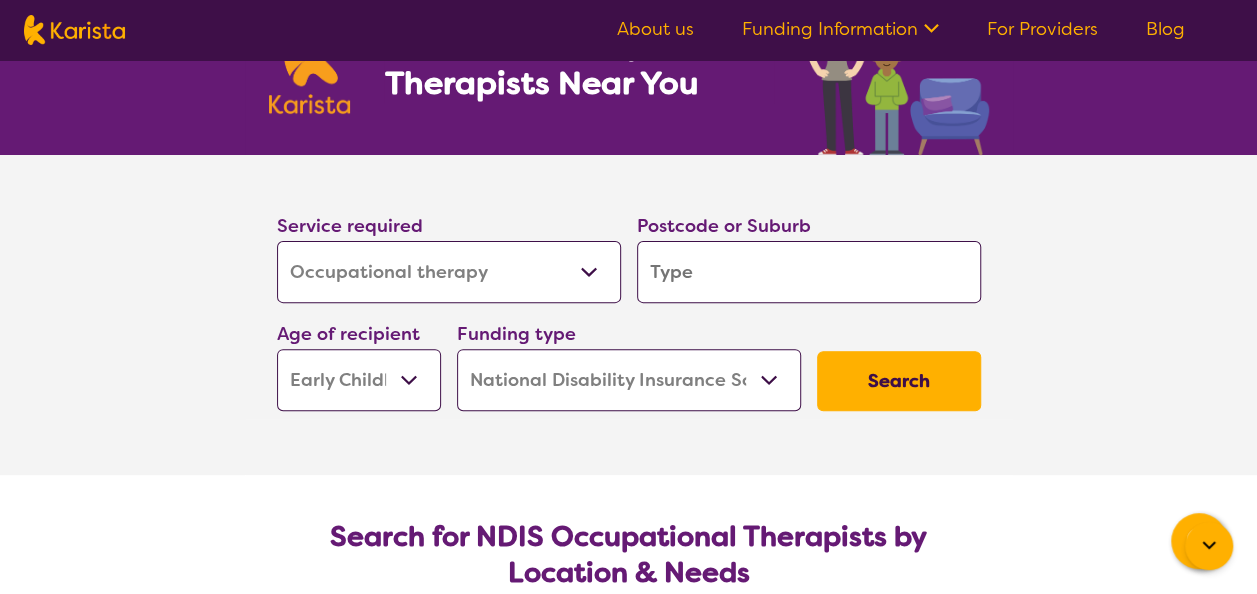 type on "2" 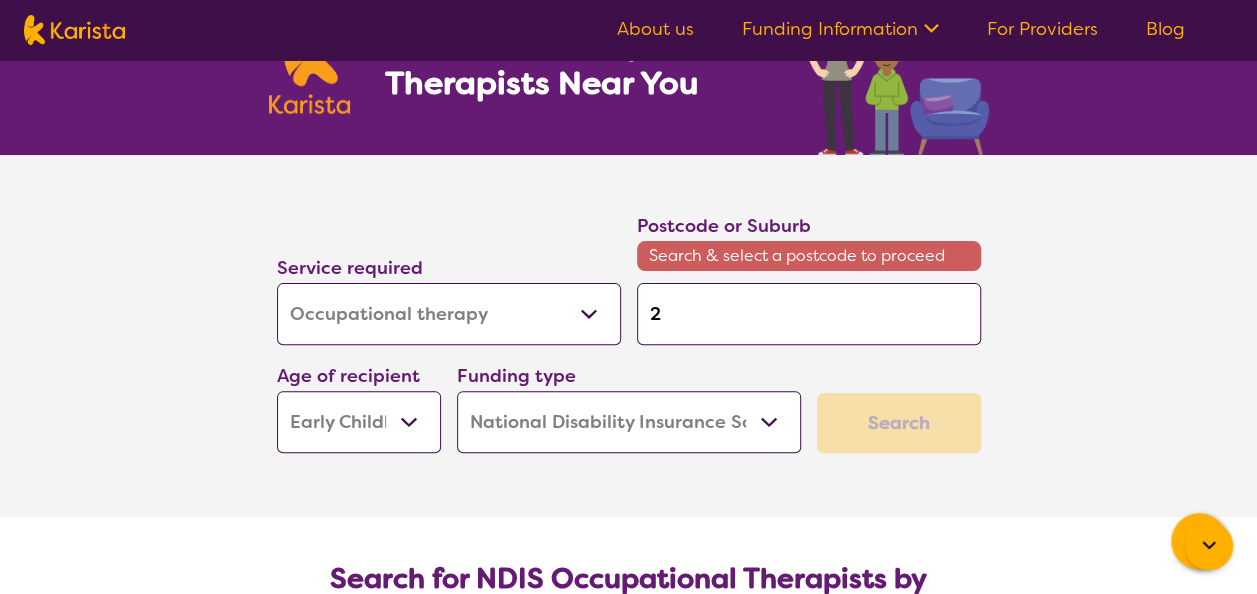 type on "26" 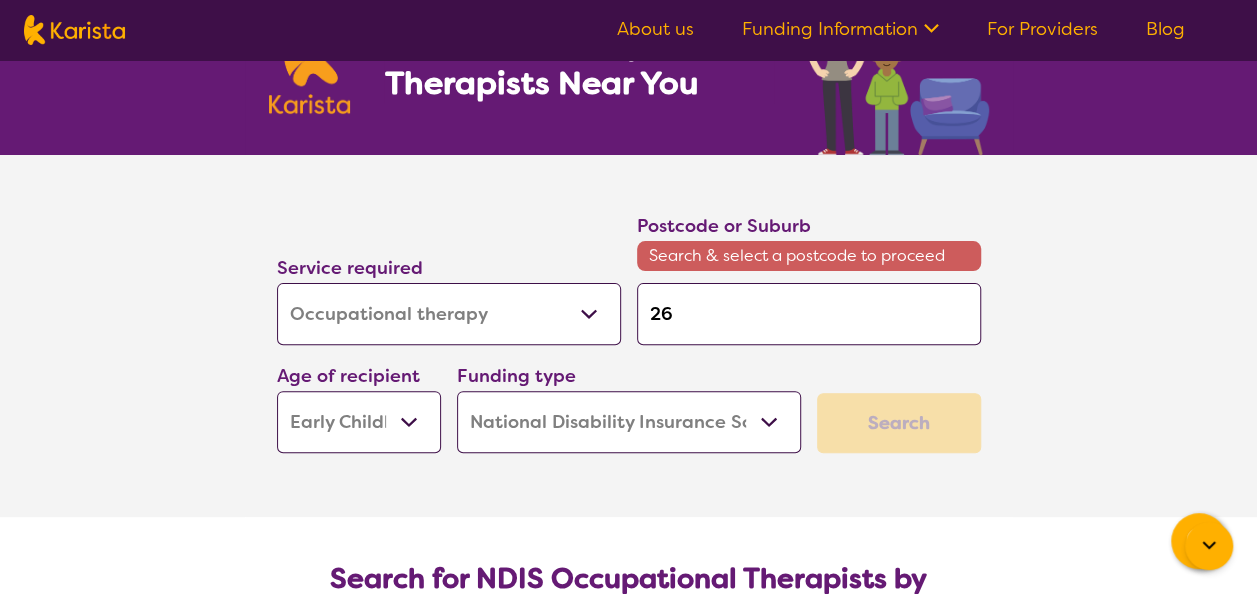 type on "265" 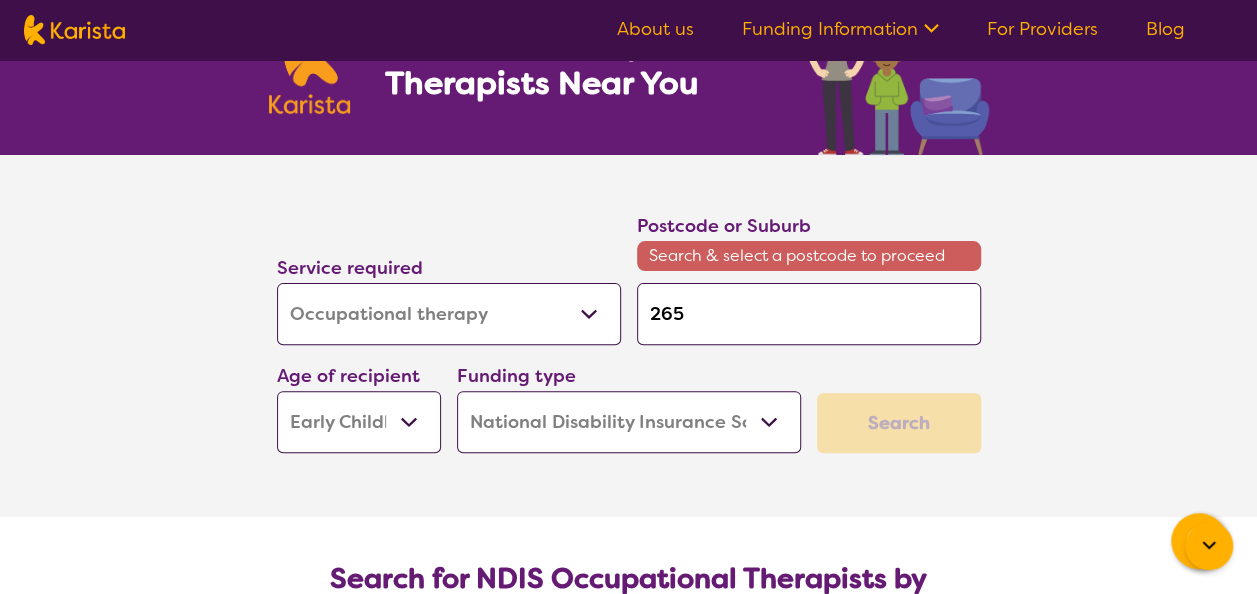 type on "[POSTAL_CODE]" 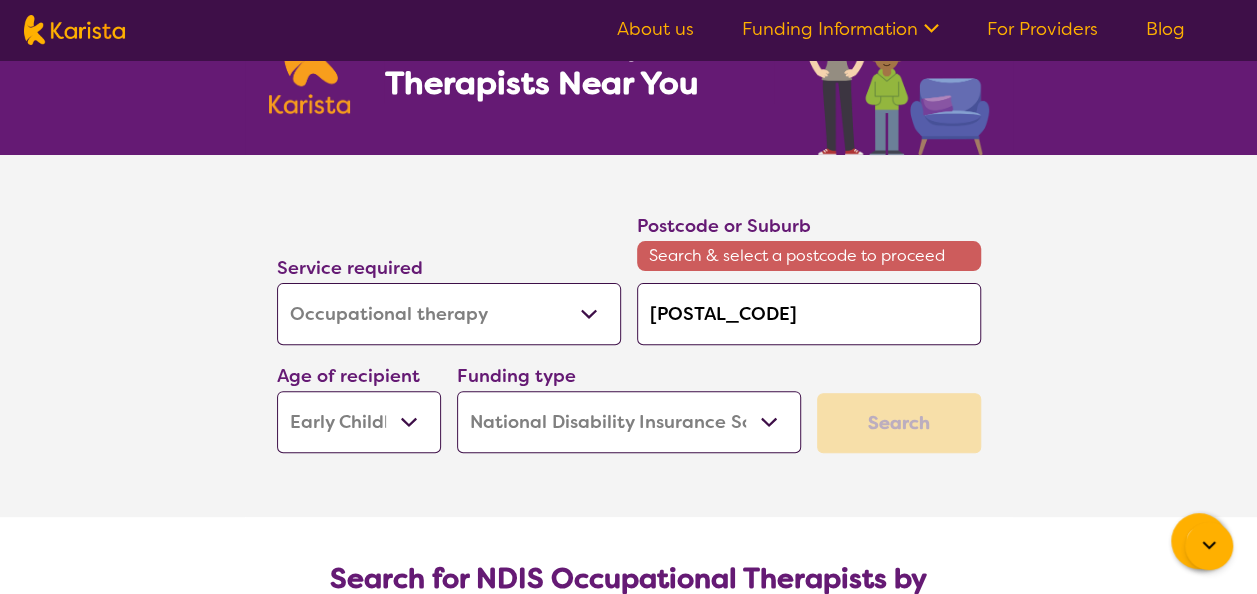 type on "[POSTAL_CODE]" 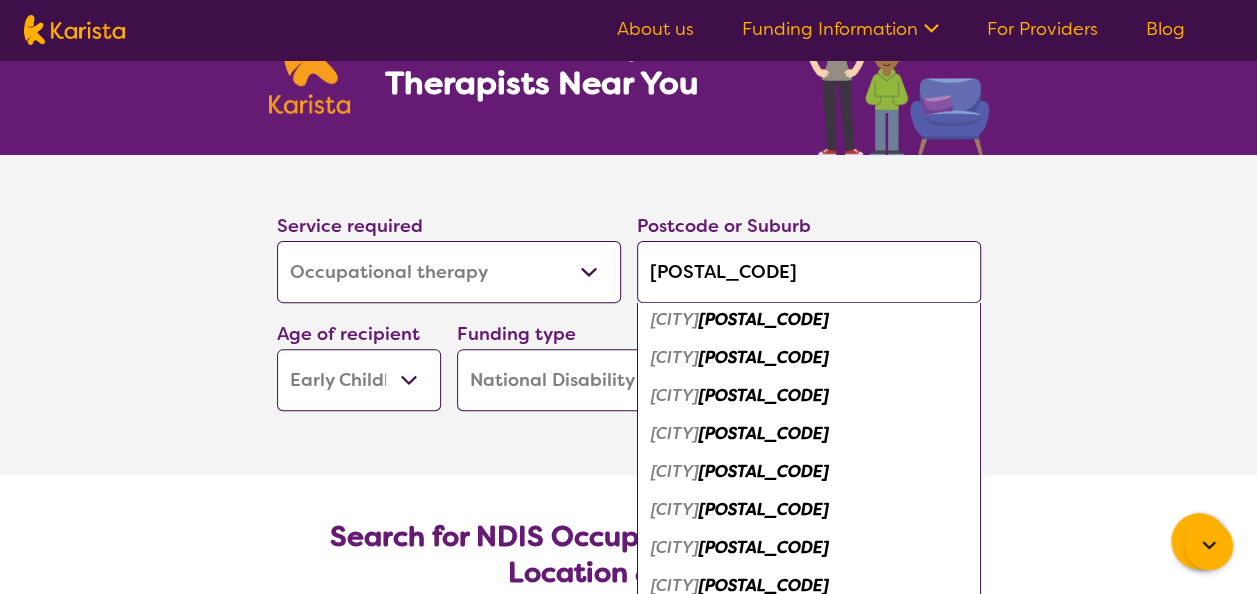 scroll, scrollTop: 0, scrollLeft: 0, axis: both 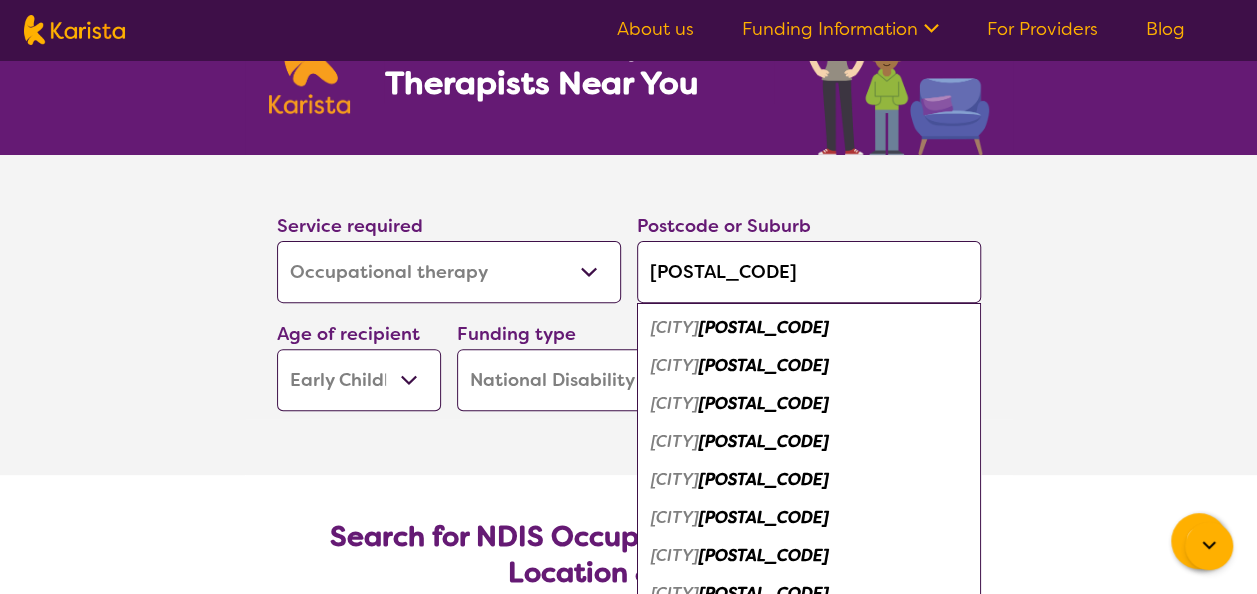 type on "265" 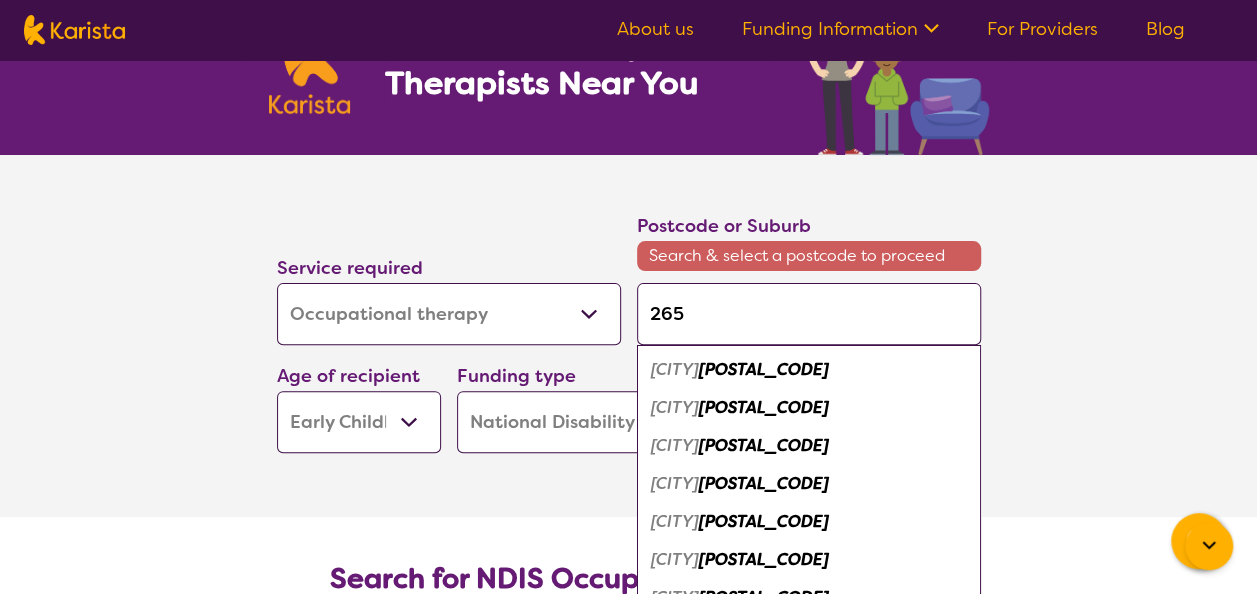 type on "26" 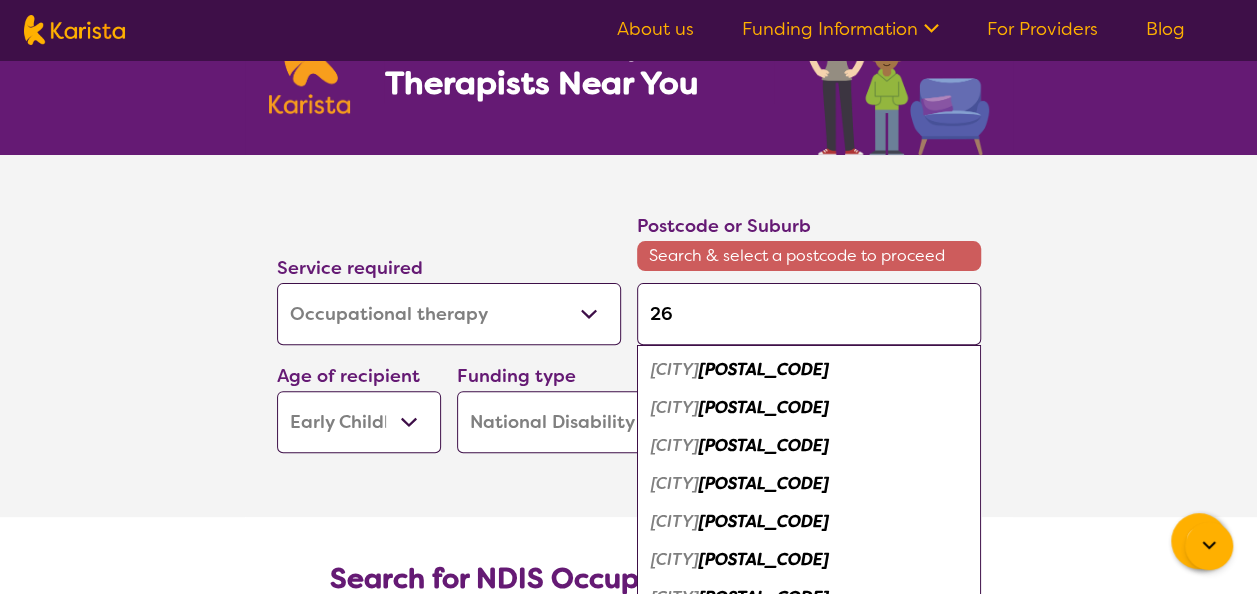 type on "2" 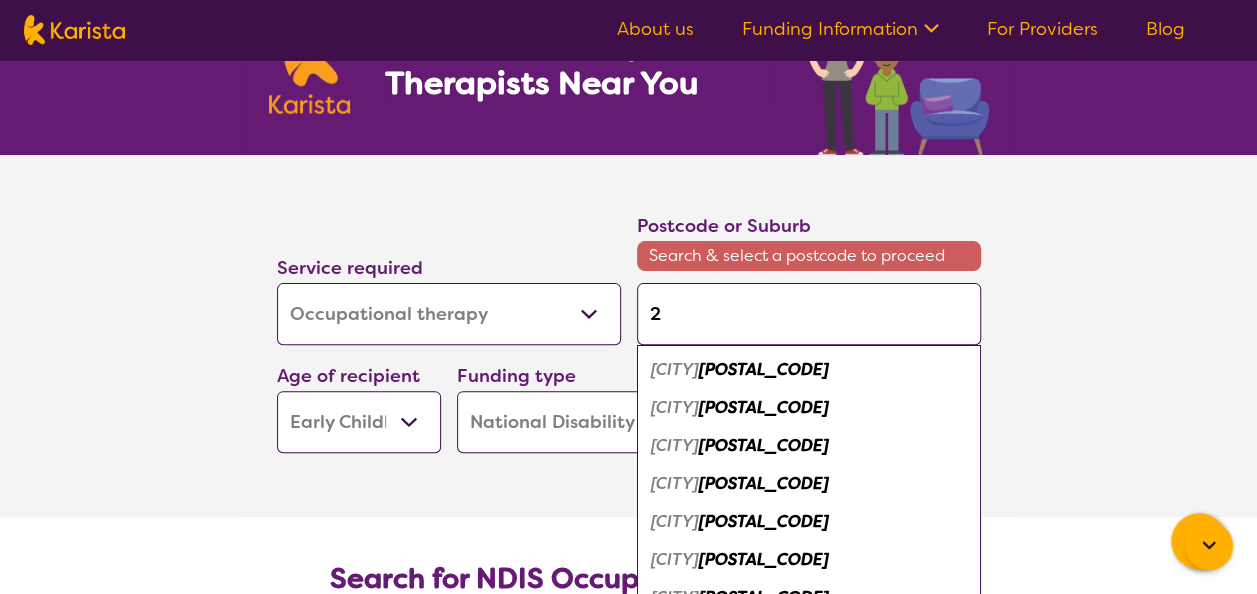 type 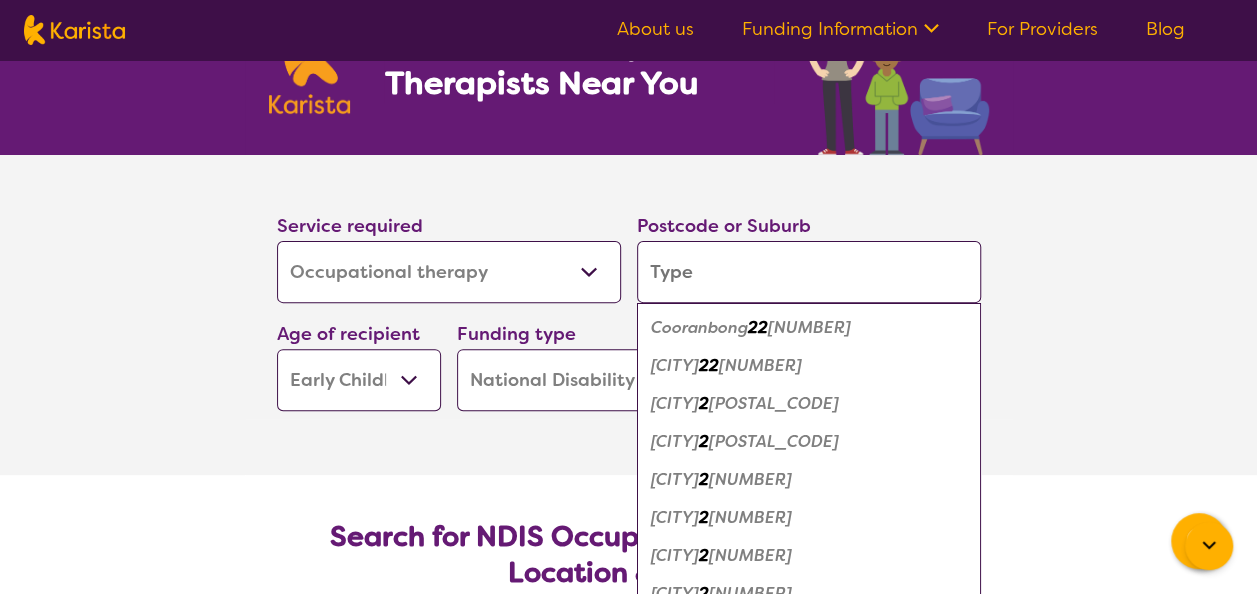 type on "w" 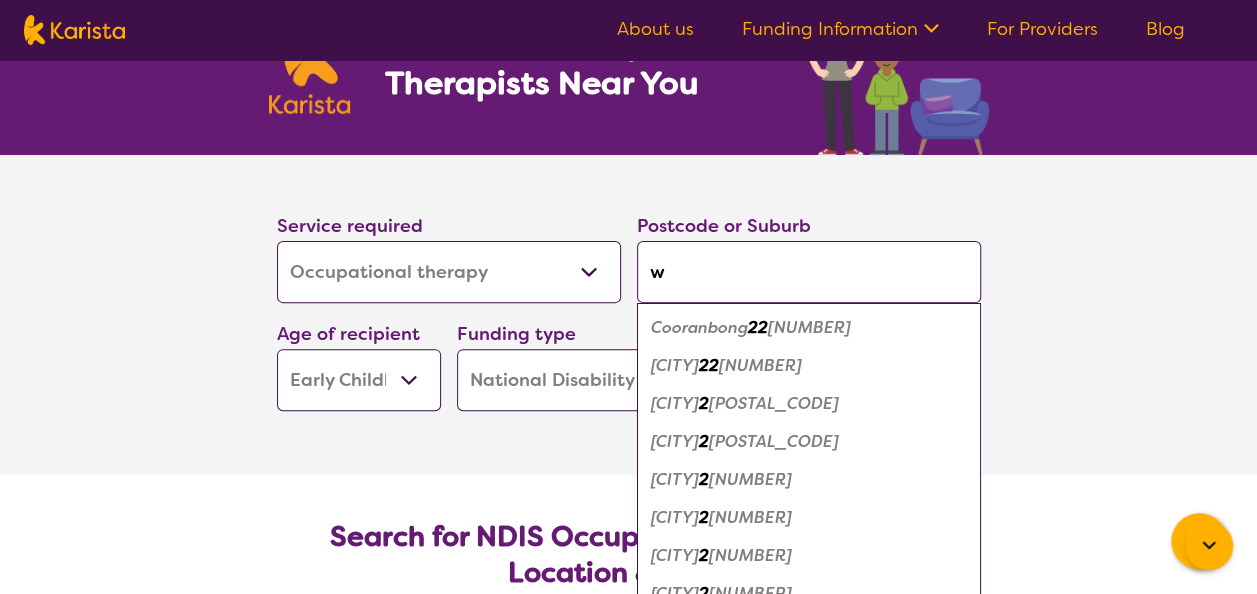 type on "[CITY]" 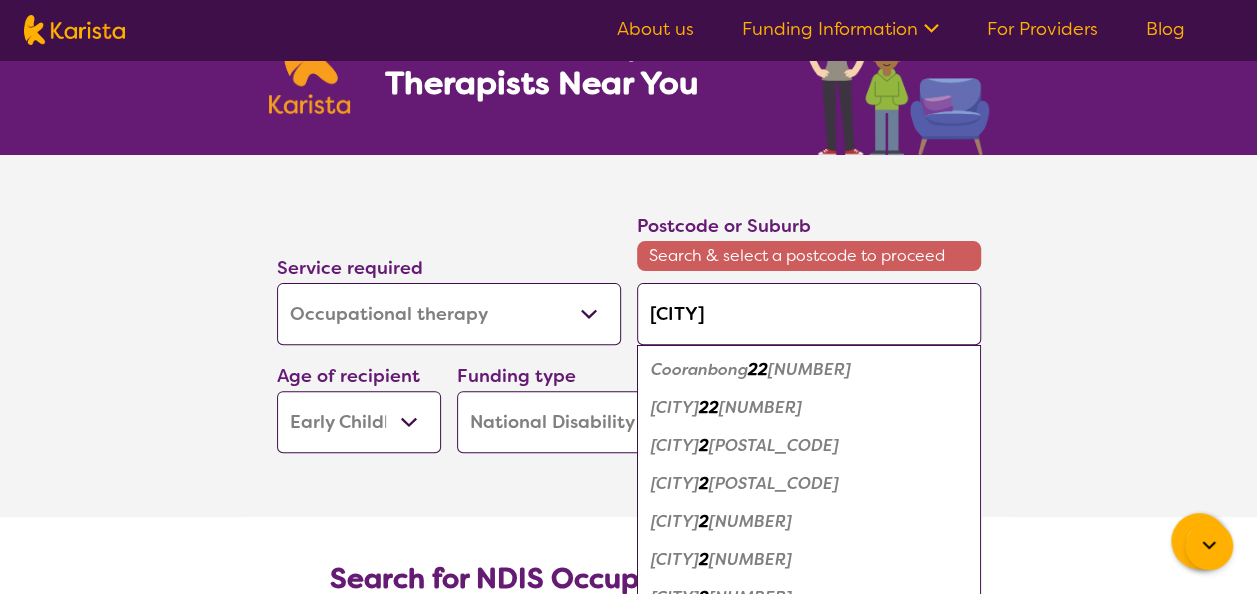 type on "[CITY]" 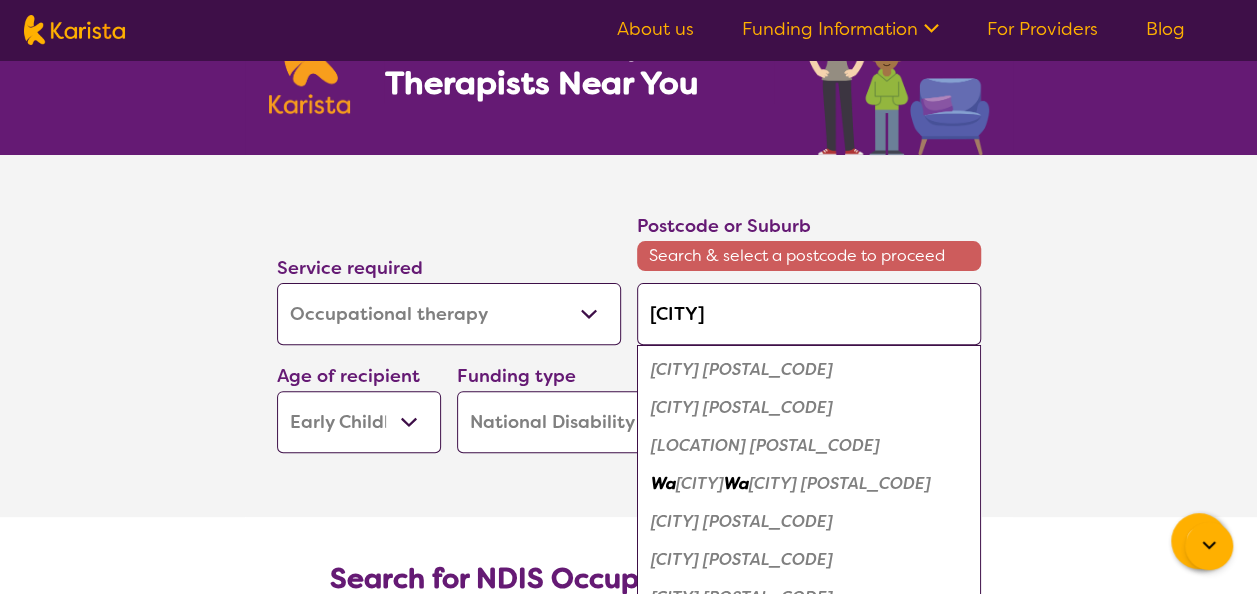 type on "[CITY]" 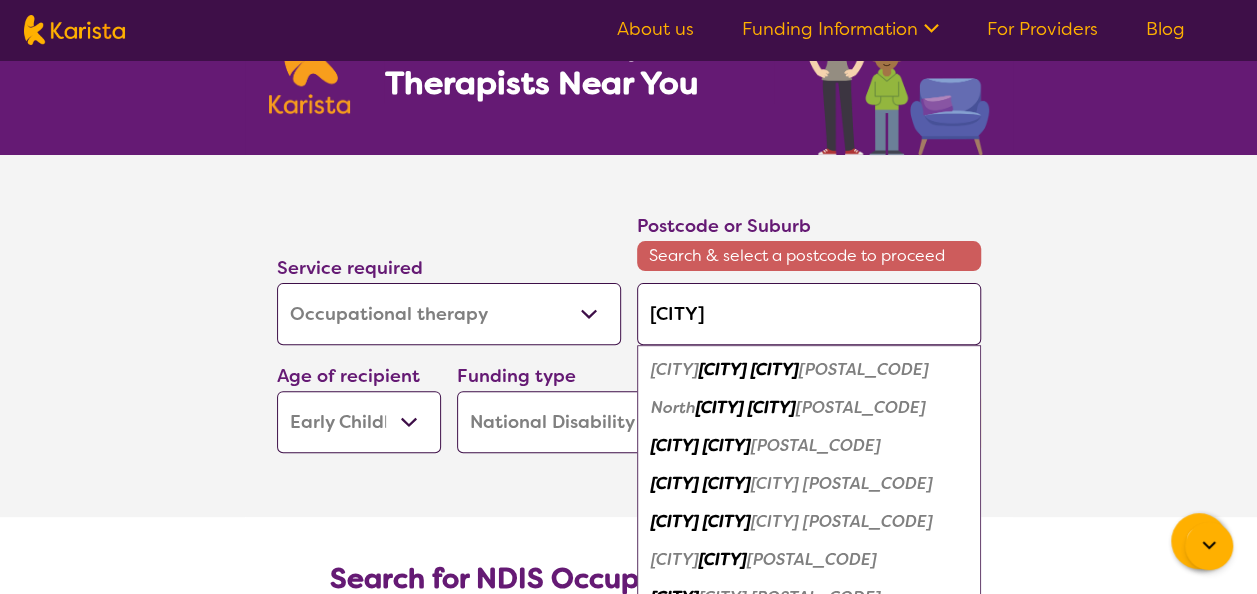 click on "[CITY]" at bounding box center (727, 445) 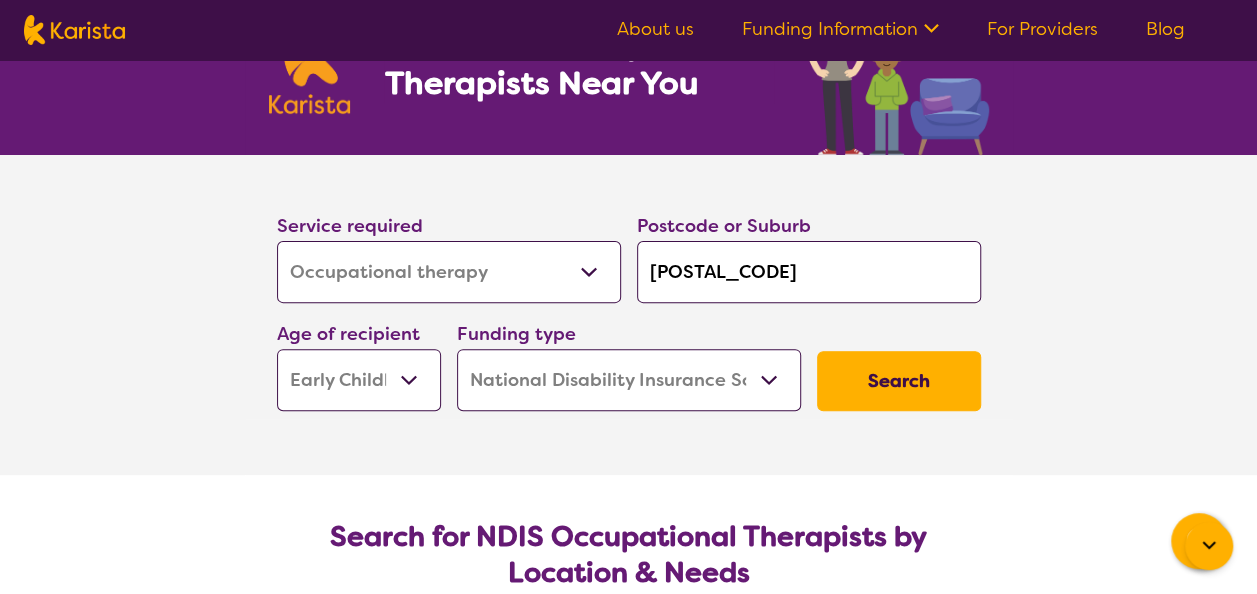 click on "Search" at bounding box center [899, 381] 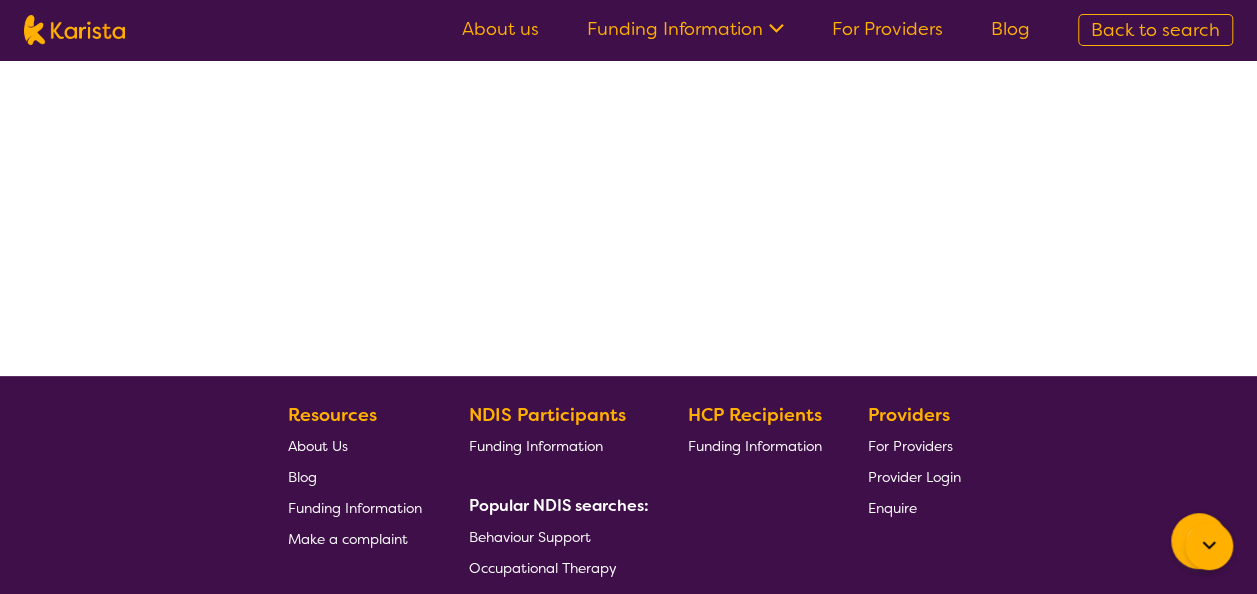 scroll, scrollTop: 0, scrollLeft: 0, axis: both 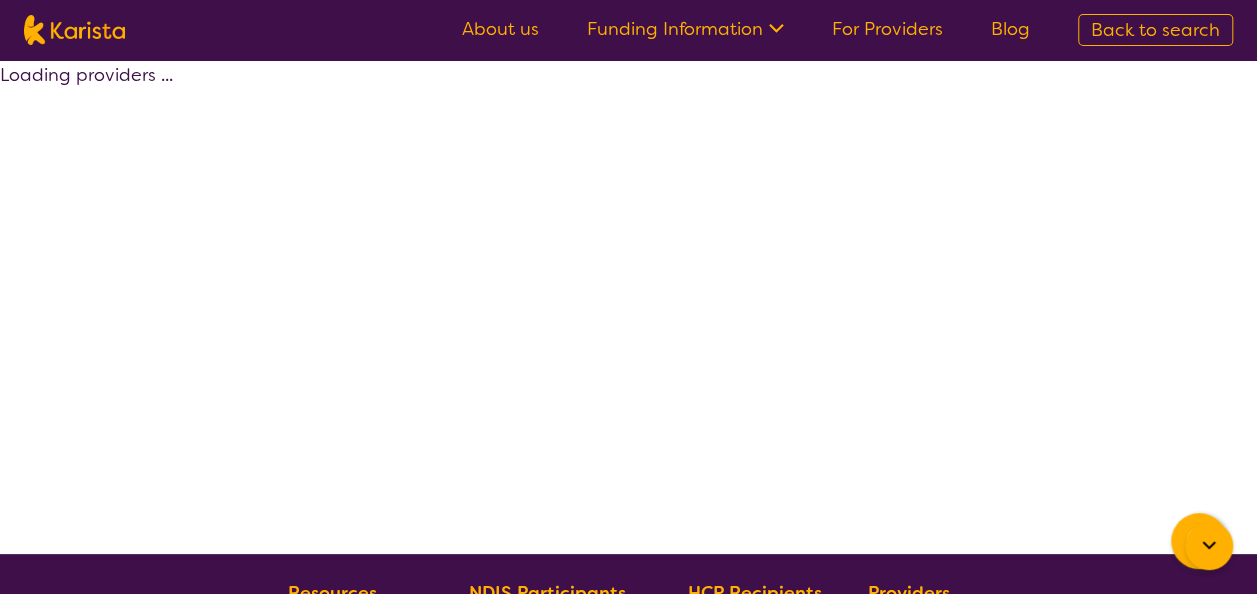 select on "by_score" 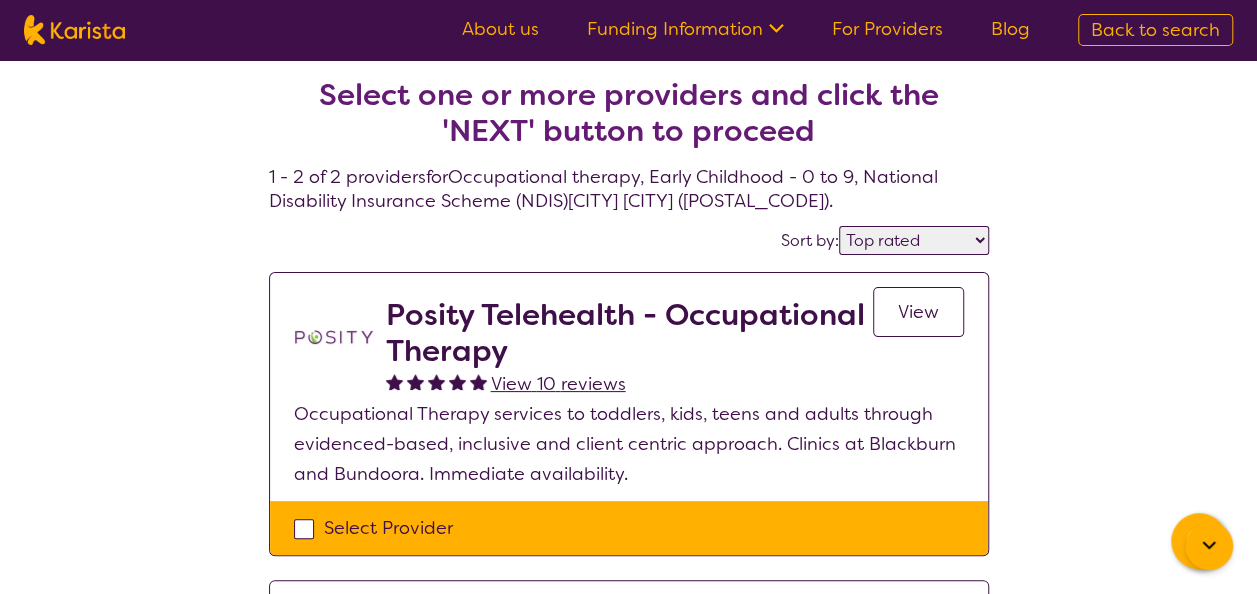 scroll, scrollTop: 0, scrollLeft: 0, axis: both 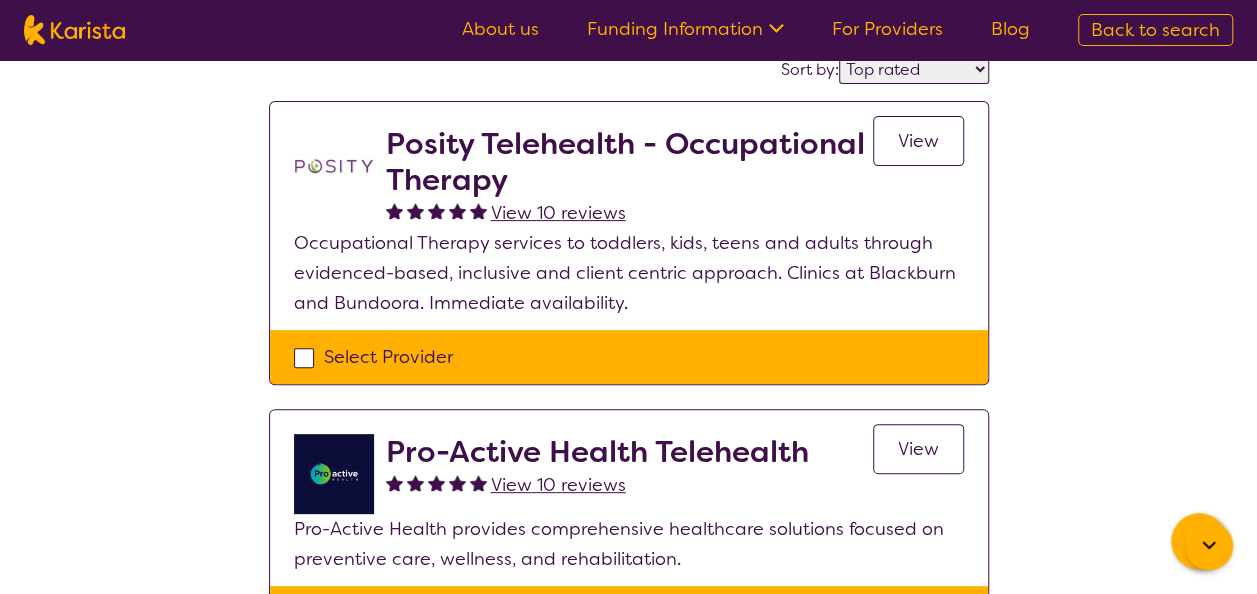 select on "Occupational therapy" 